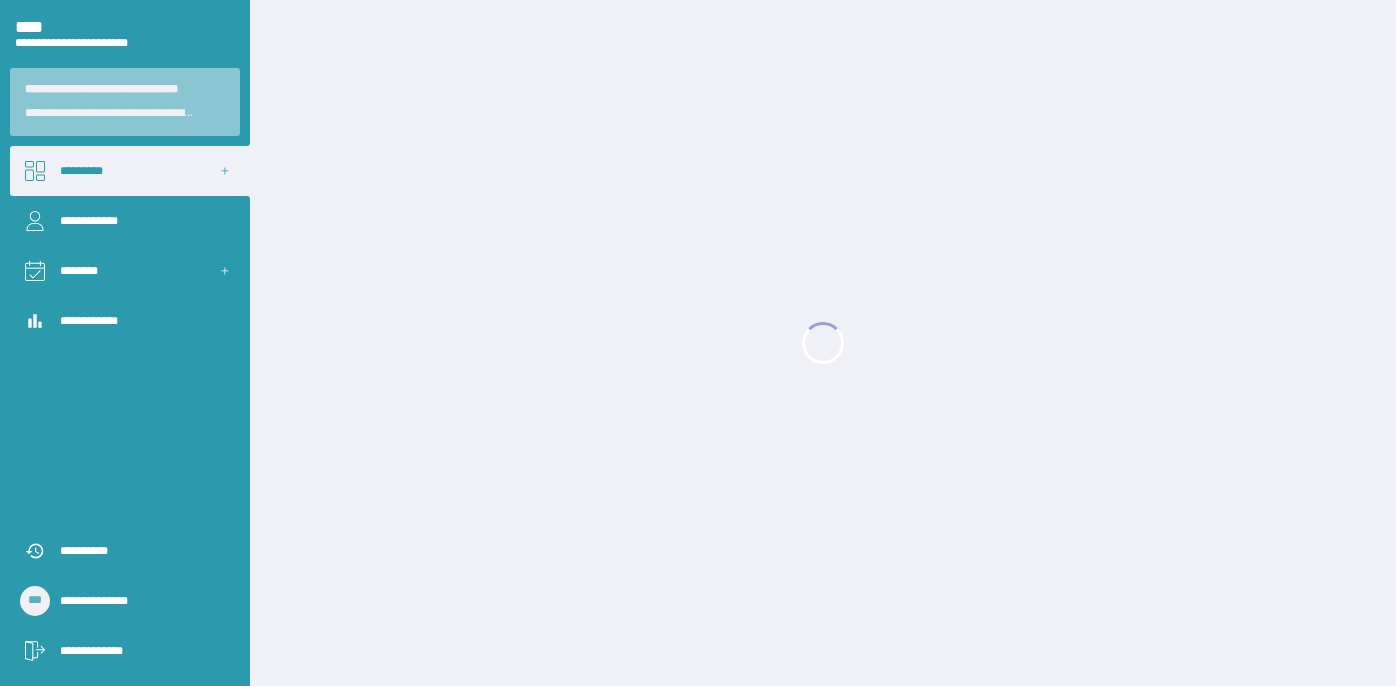scroll, scrollTop: 0, scrollLeft: 0, axis: both 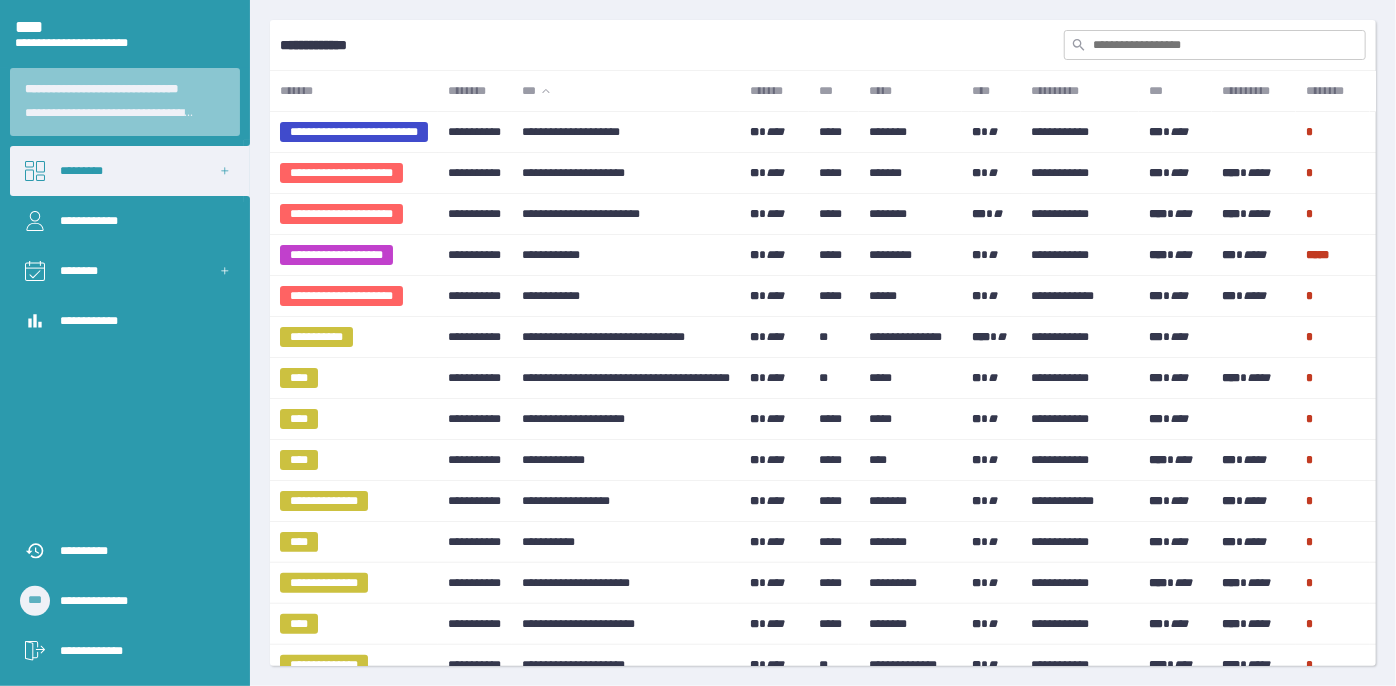 click at bounding box center (1215, 45) 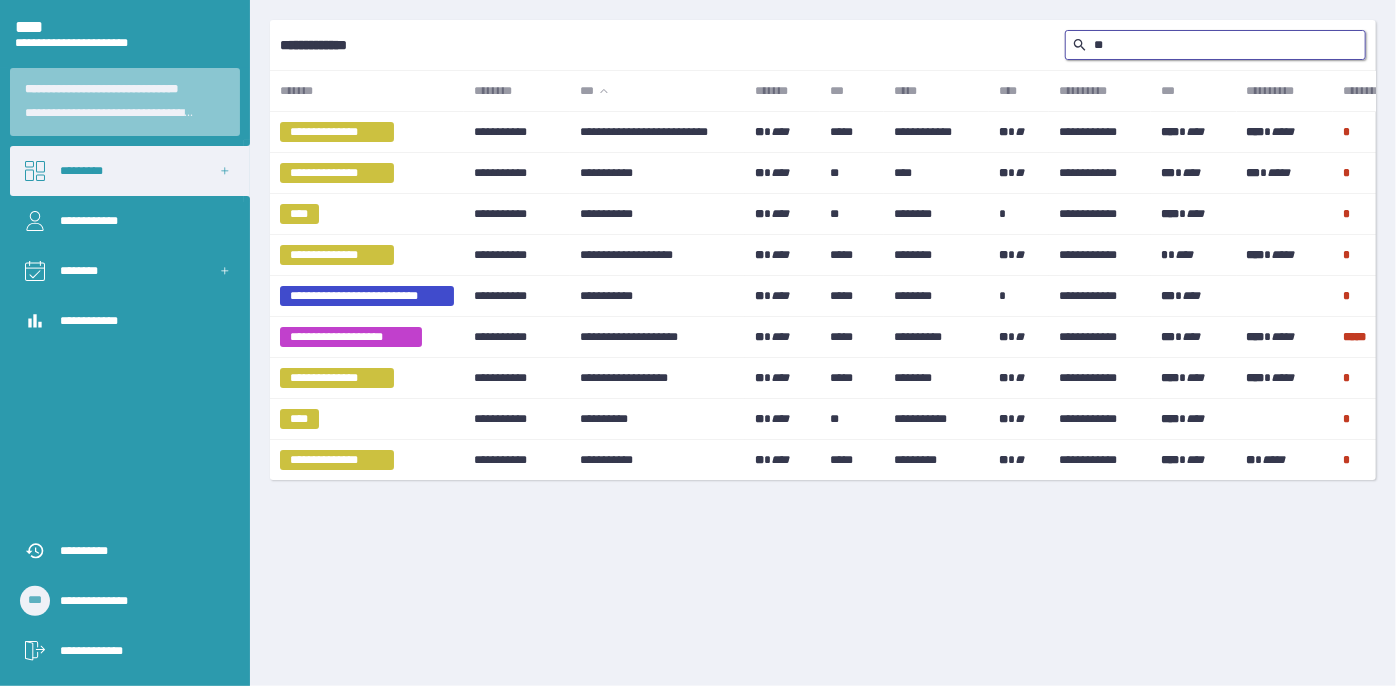 type on "*" 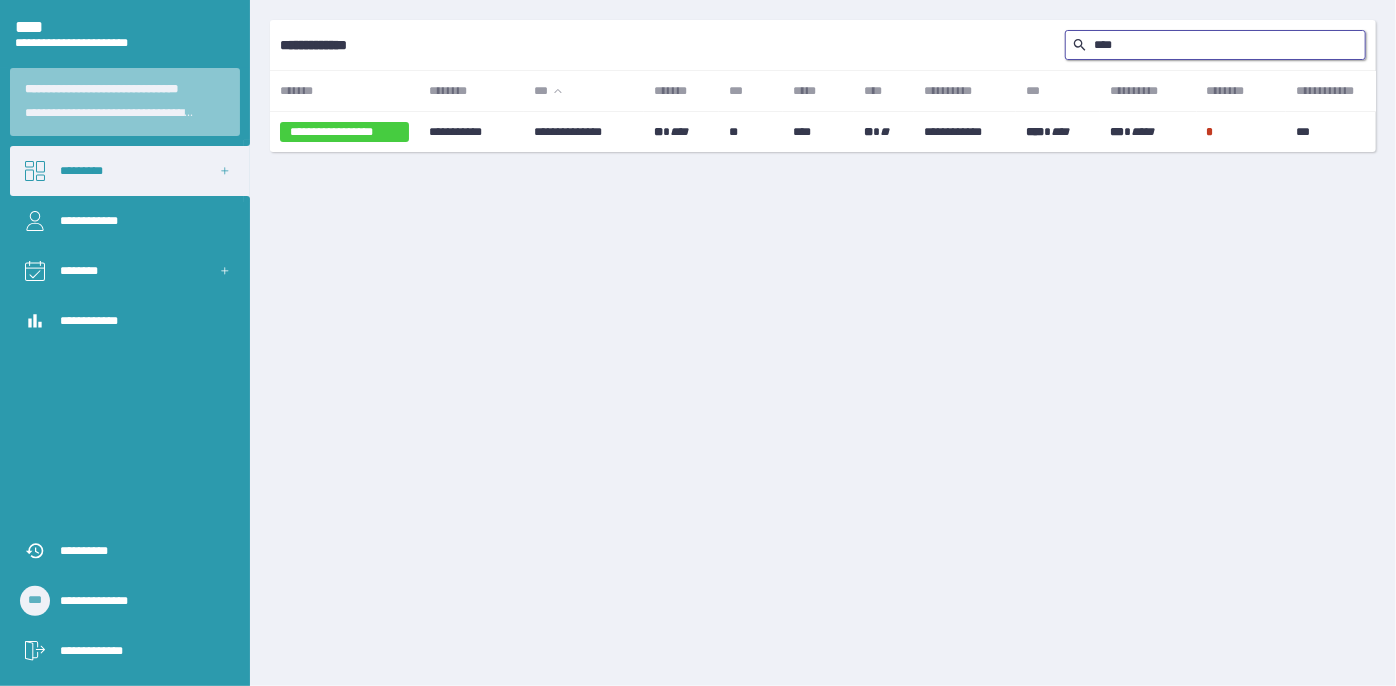 type on "*****" 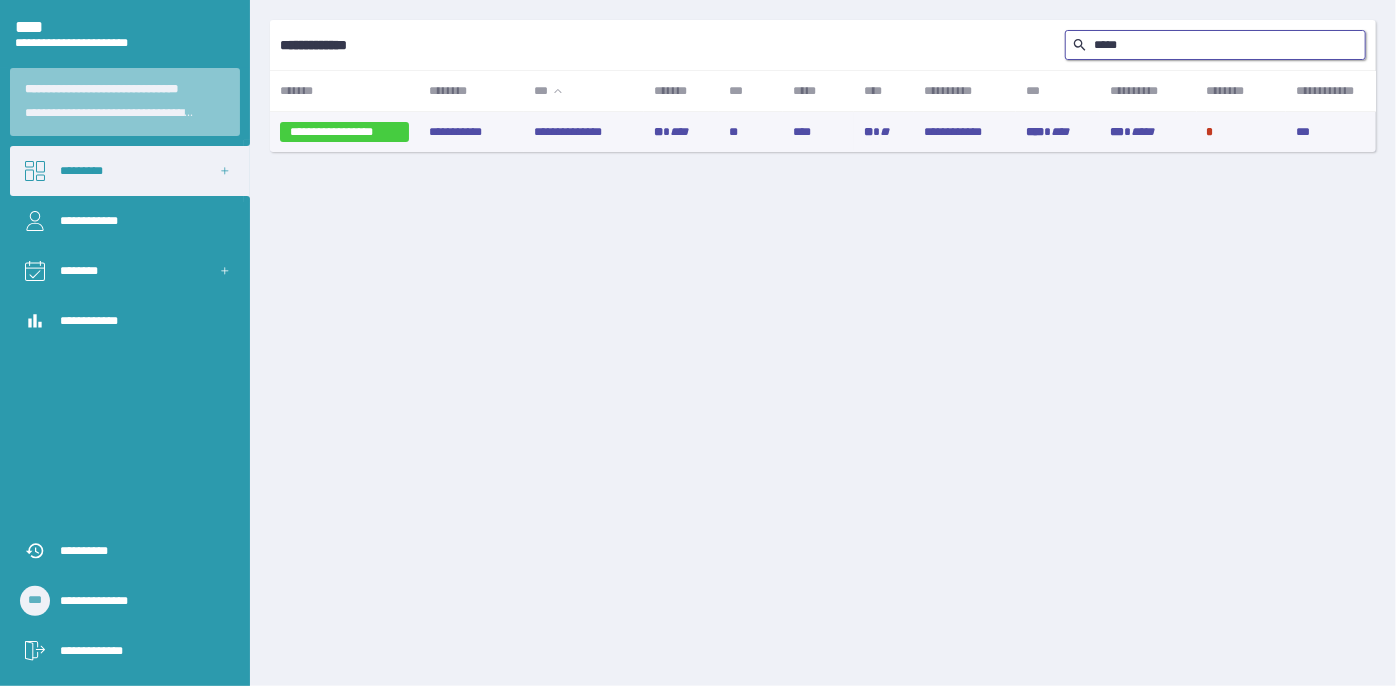 click on "**" at bounding box center [751, 132] 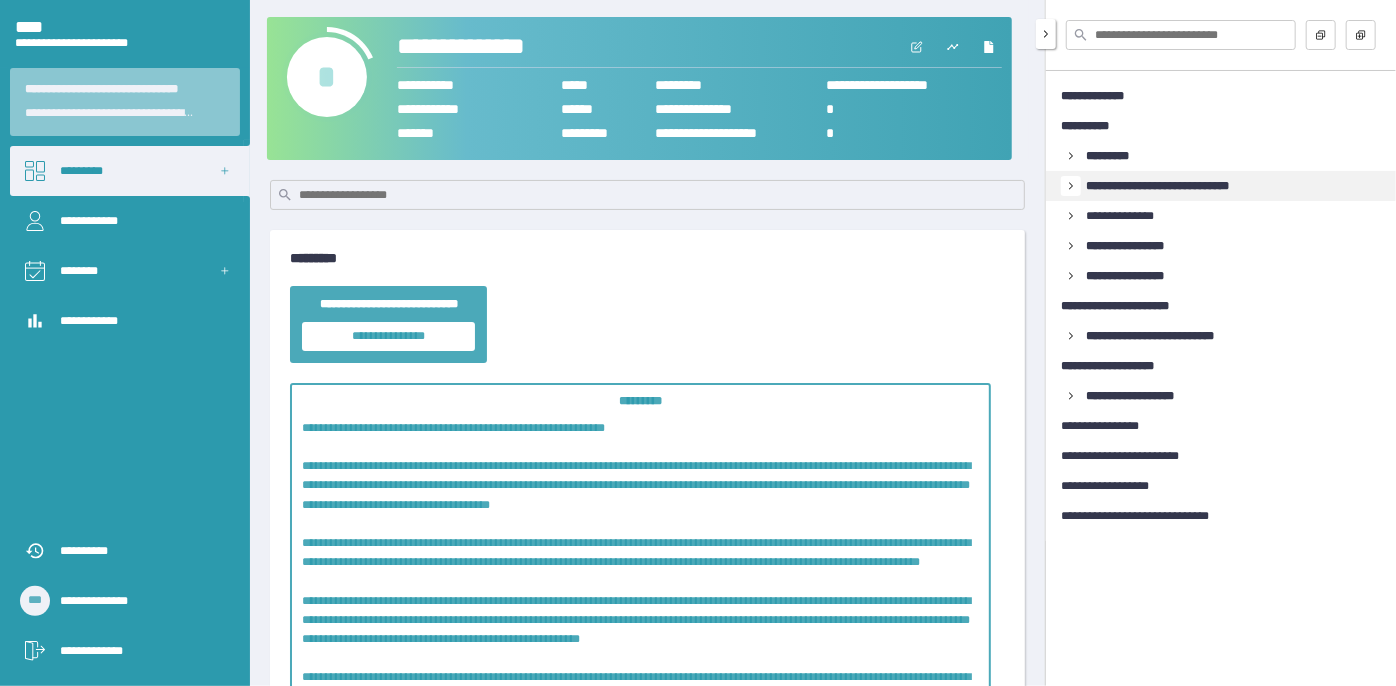 click 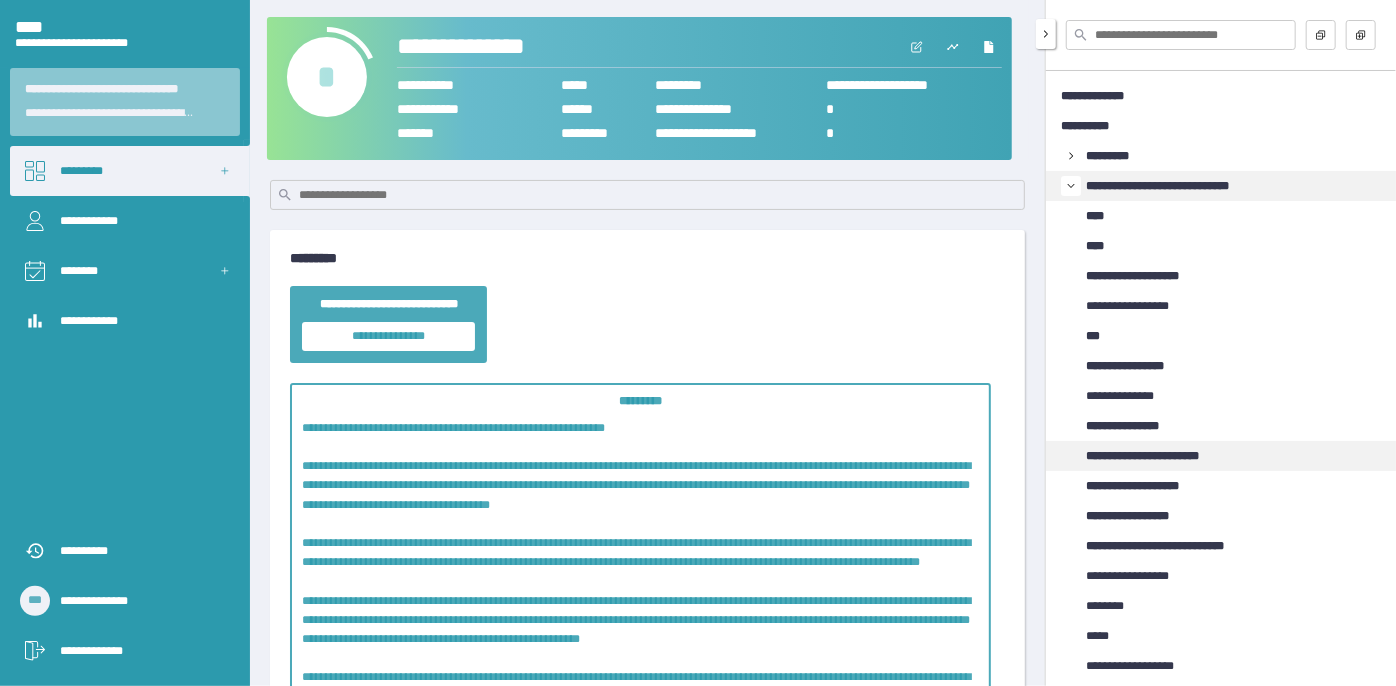 click on "**********" at bounding box center [1161, 456] 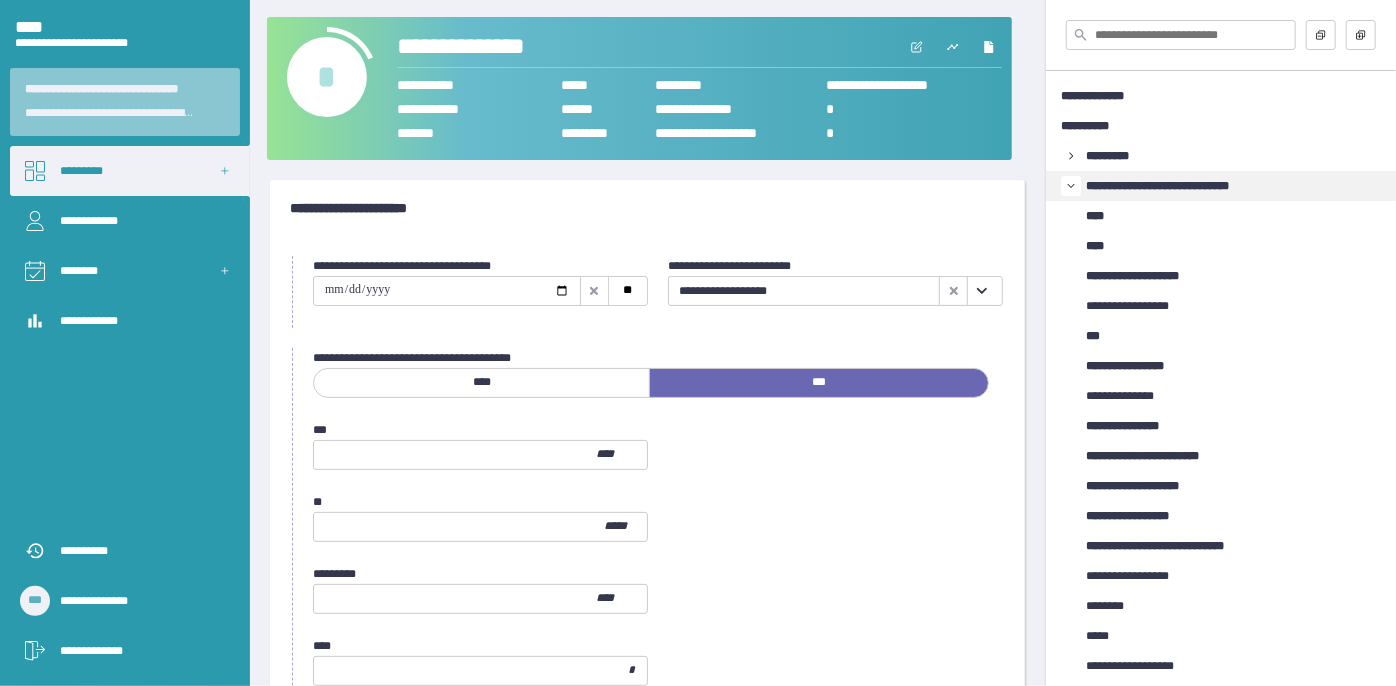 click at bounding box center (981, 291) 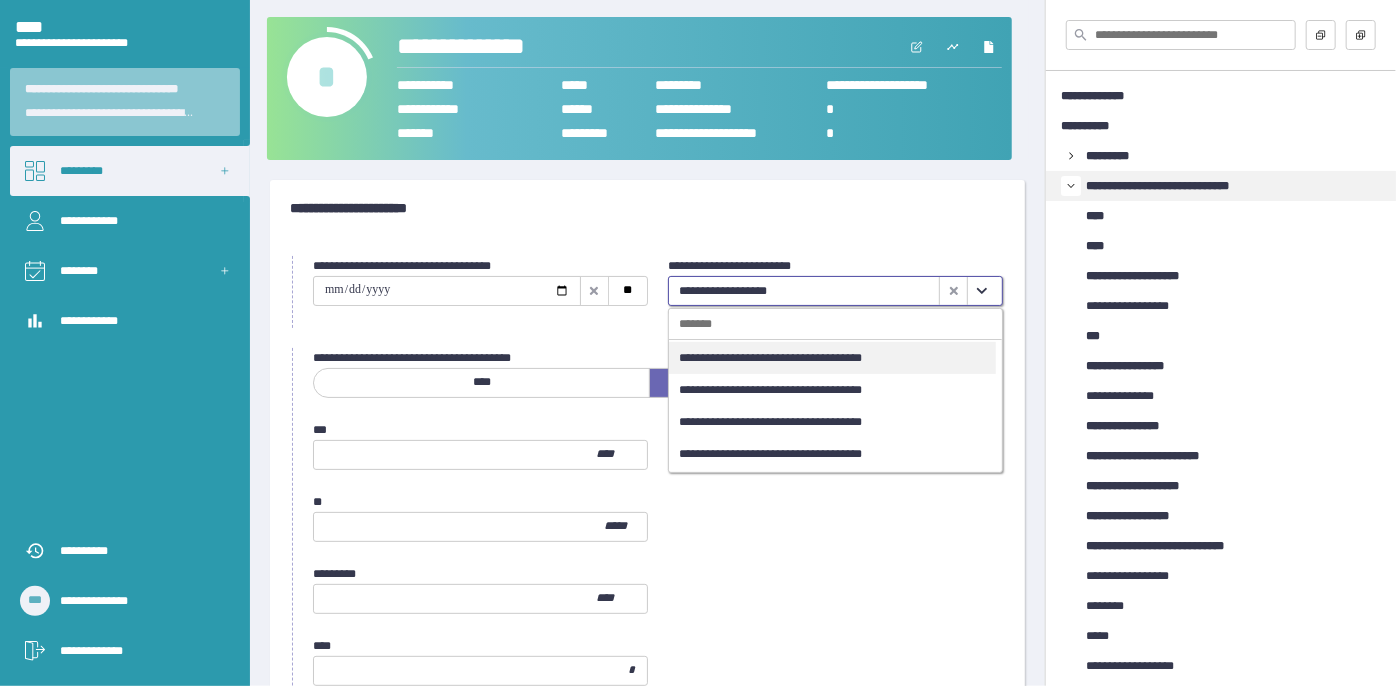 click on "**********" at bounding box center (832, 358) 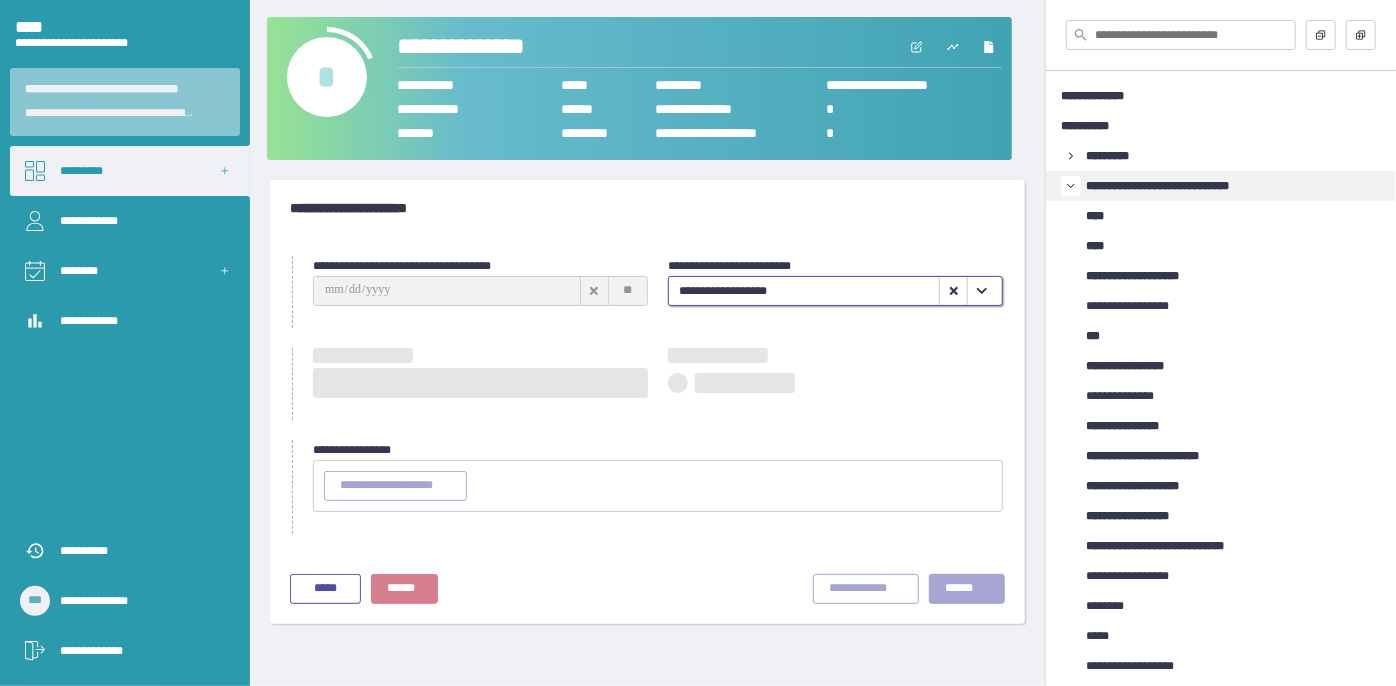 type on "**********" 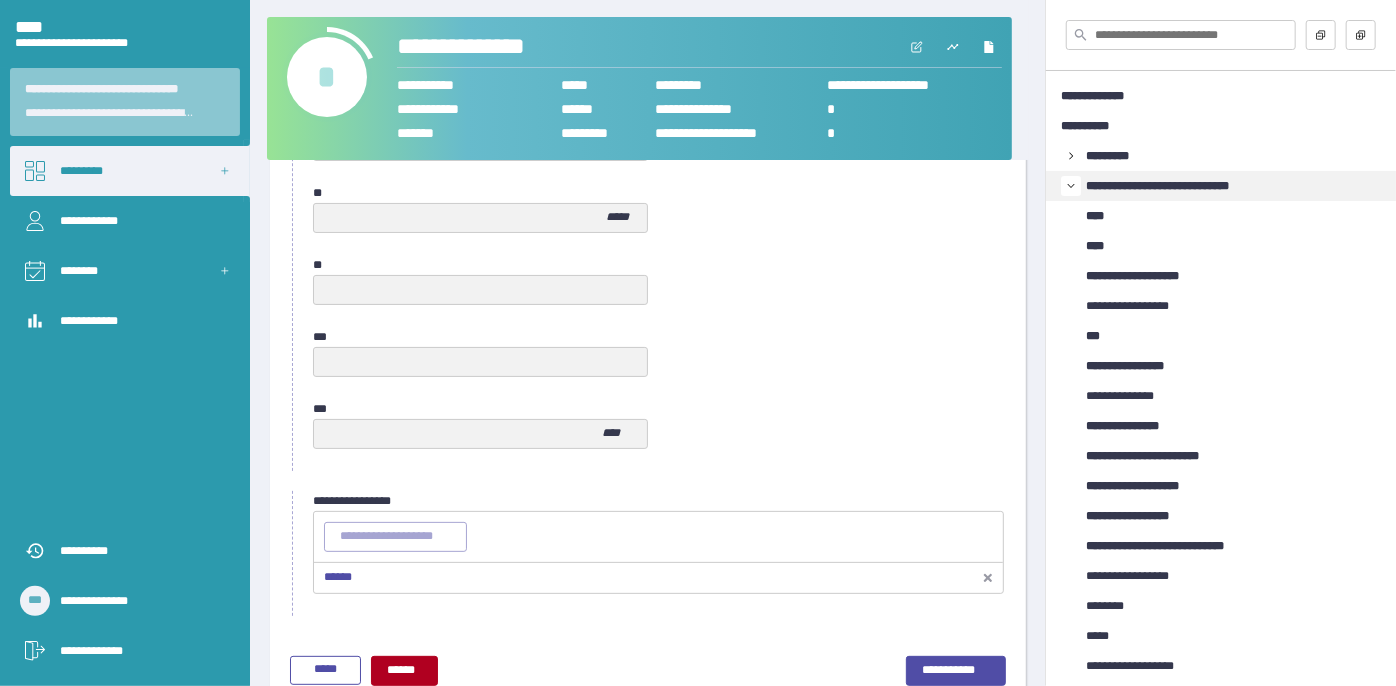 scroll, scrollTop: 1058, scrollLeft: 0, axis: vertical 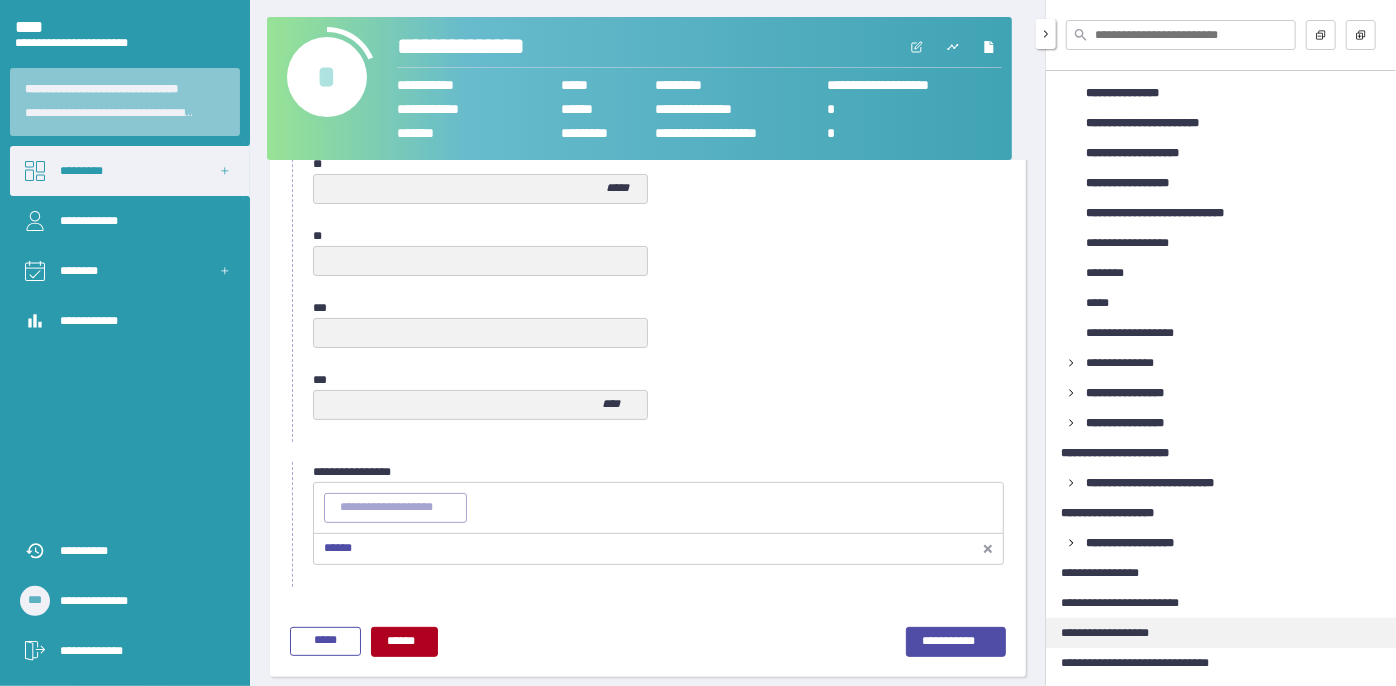click on "**********" at bounding box center (1117, 633) 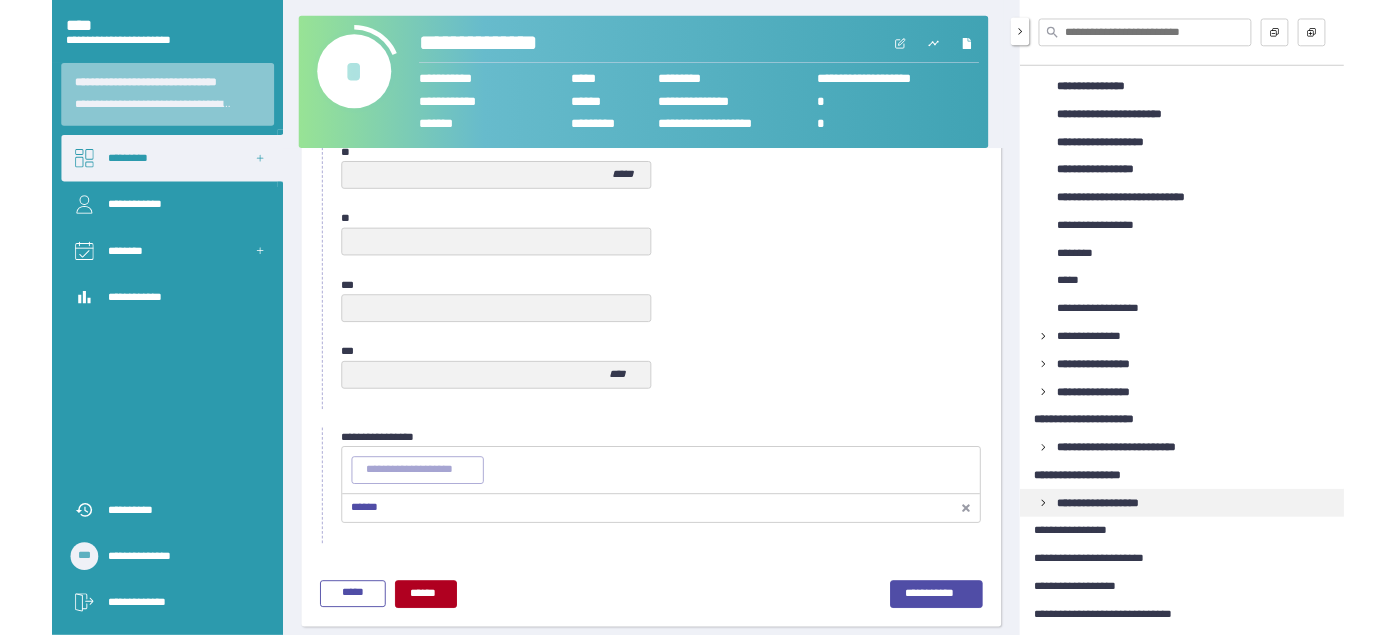 scroll, scrollTop: 0, scrollLeft: 0, axis: both 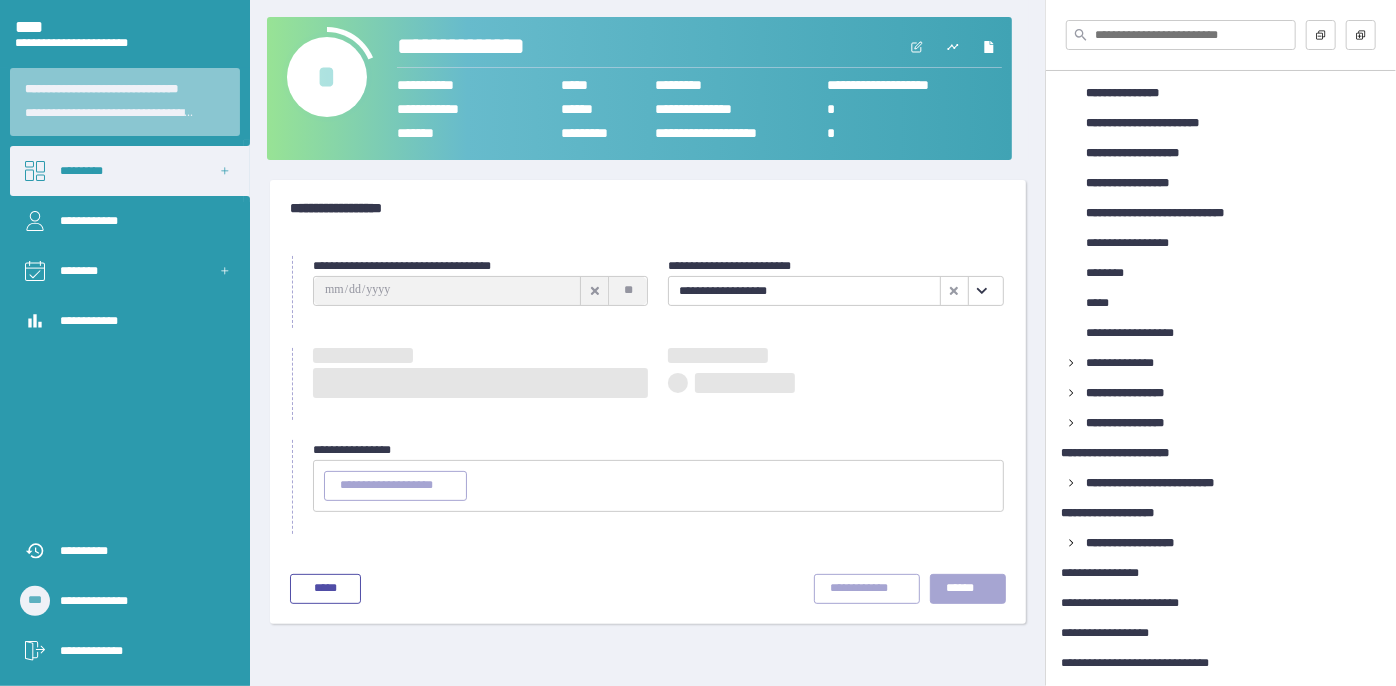 type on "**********" 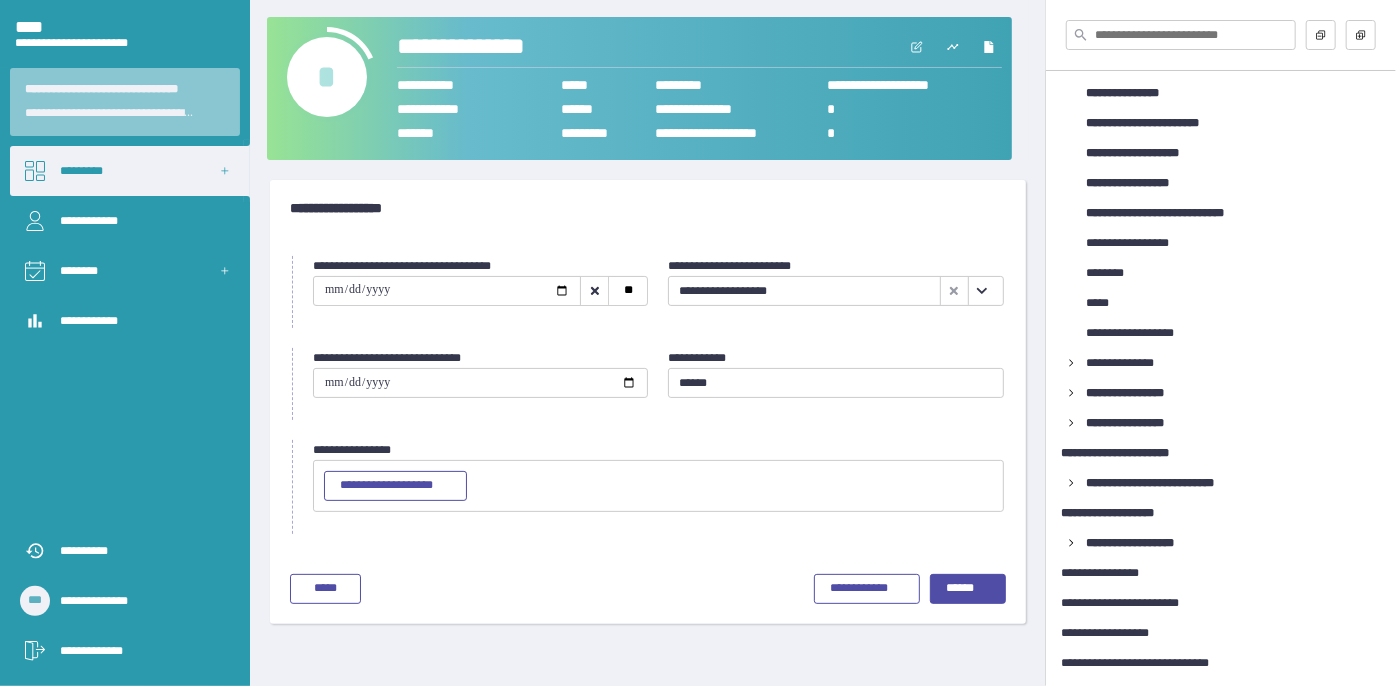 click 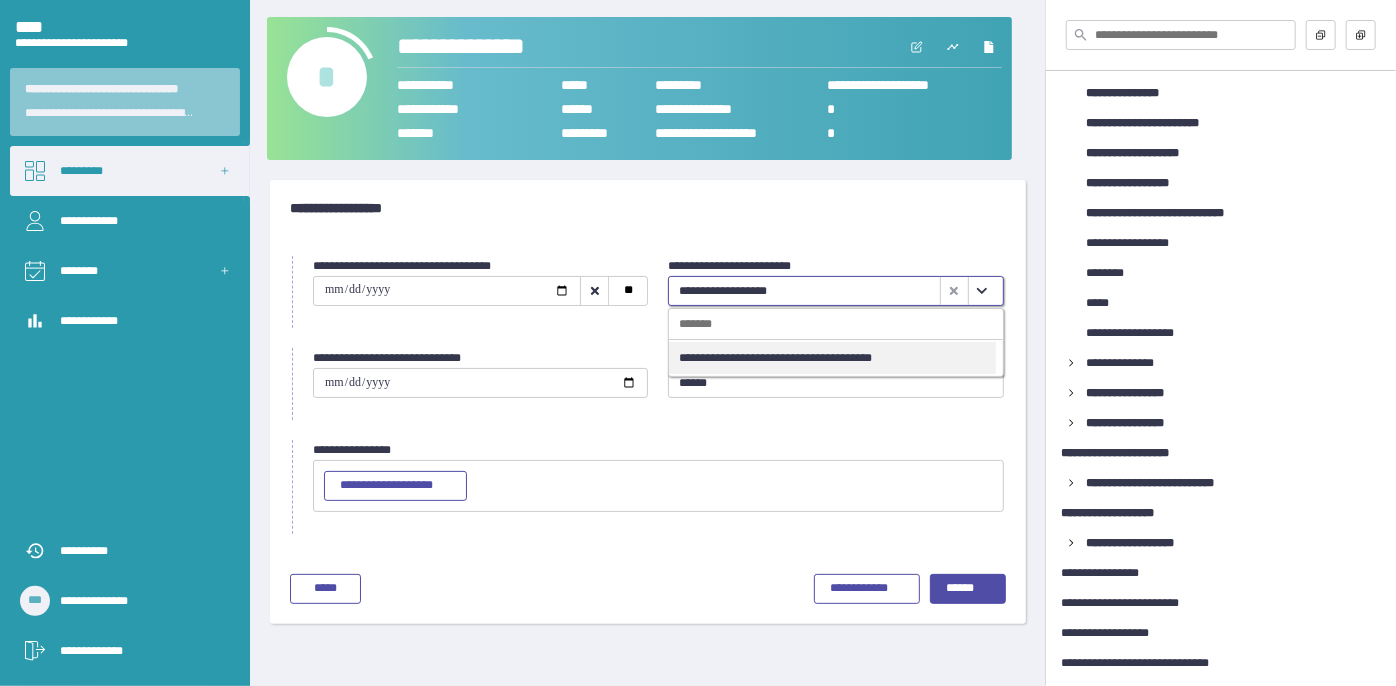 click on "**********" at bounding box center (832, 358) 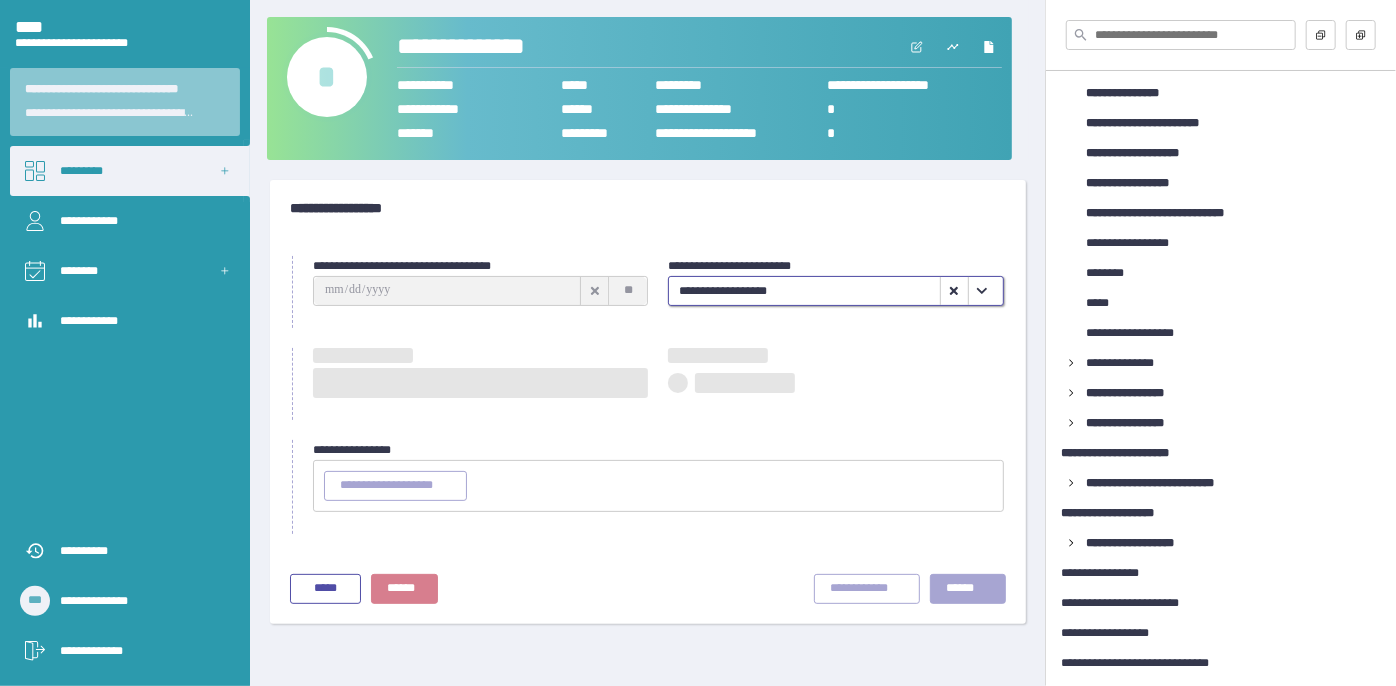 type on "**********" 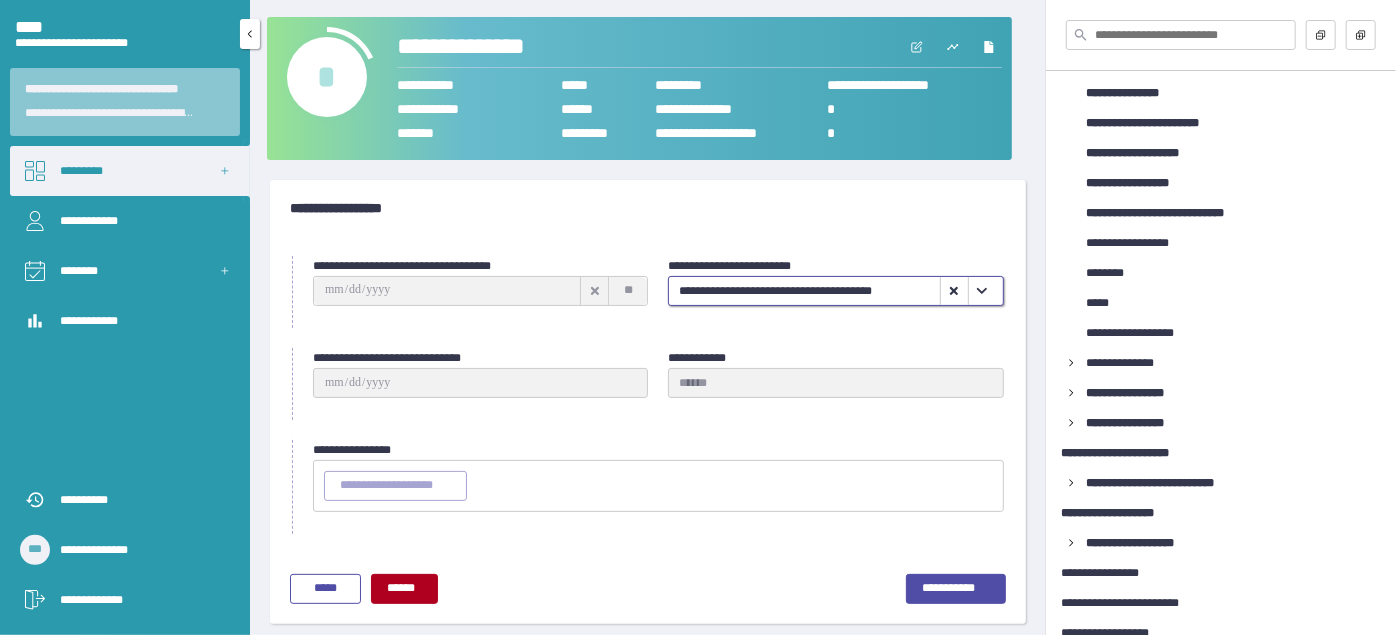 click on "*********" at bounding box center [130, 171] 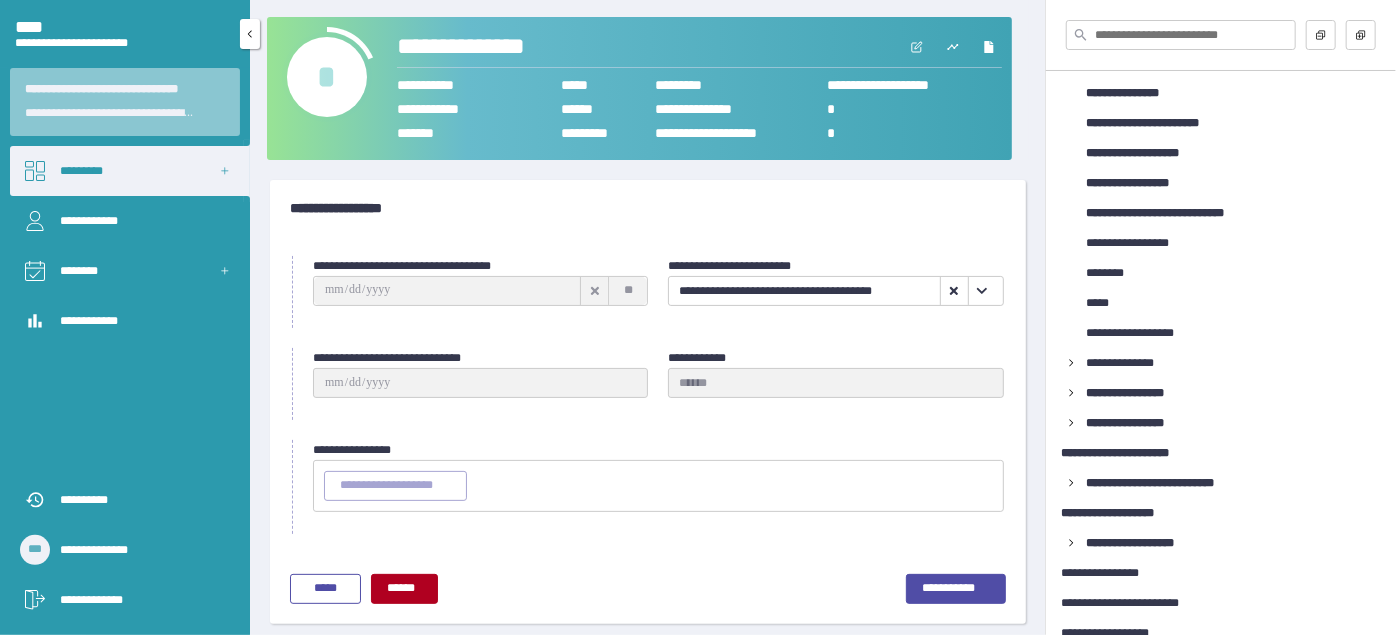 click on "*********" at bounding box center (130, 171) 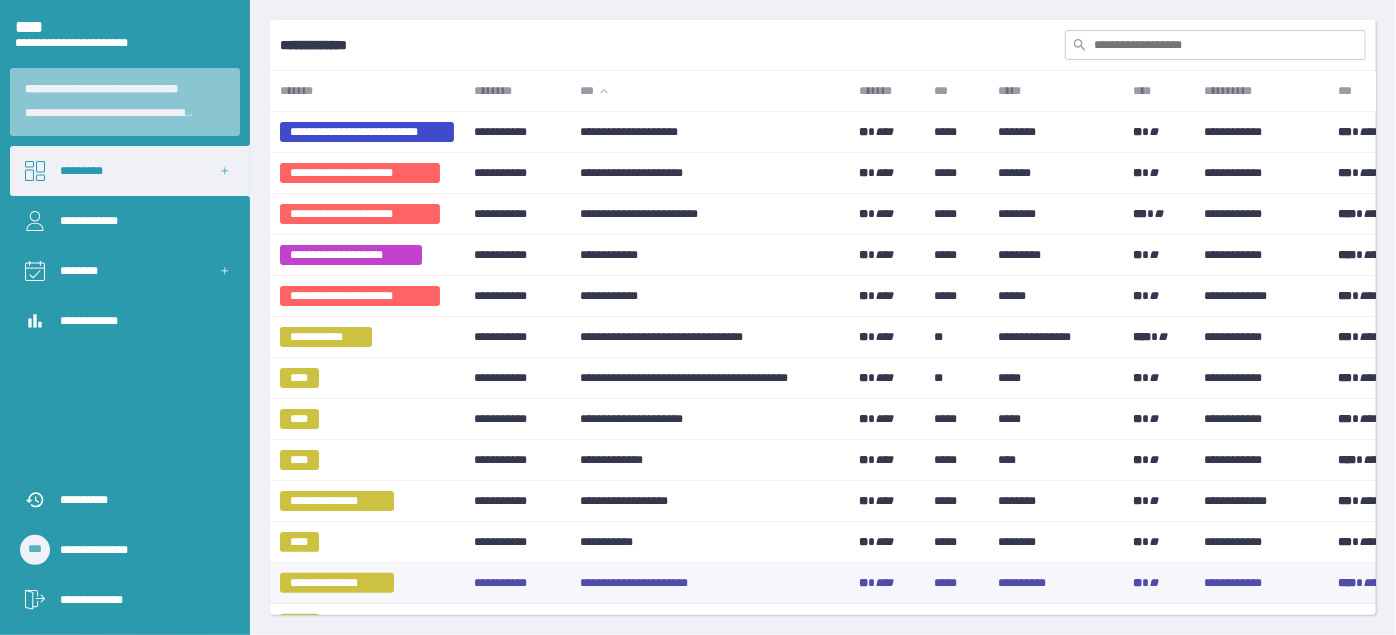 scroll, scrollTop: 90, scrollLeft: 0, axis: vertical 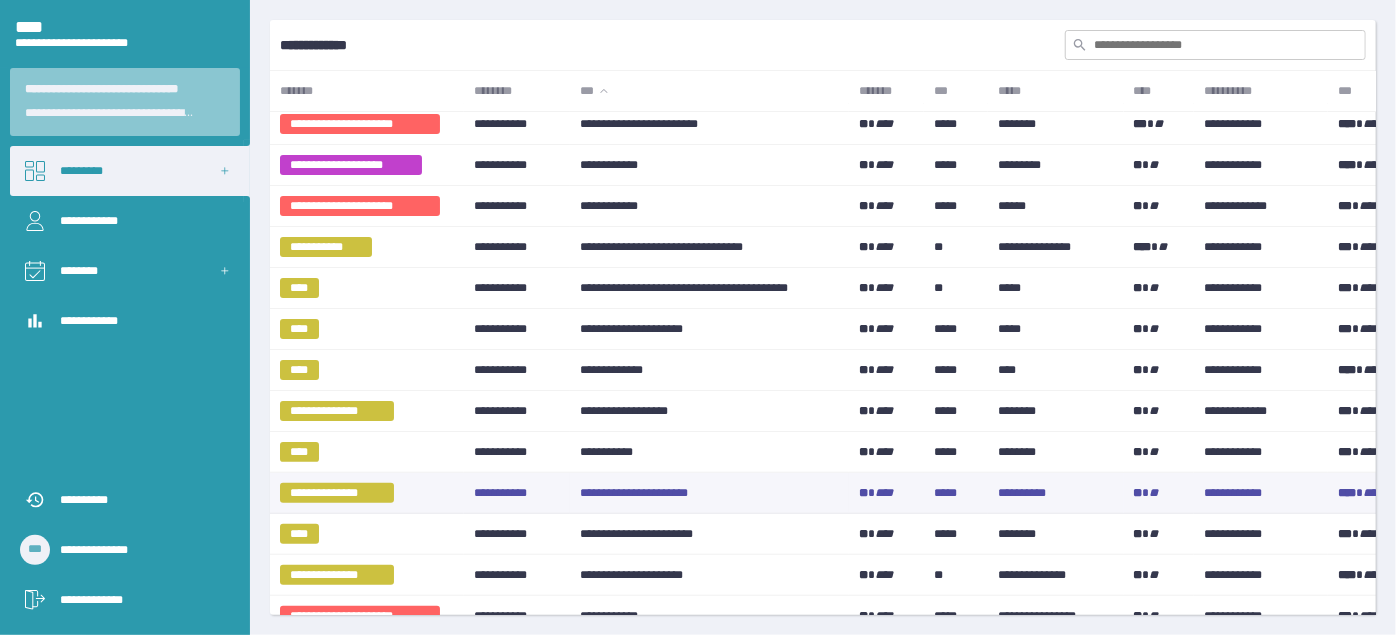 click on "**********" at bounding box center [709, 493] 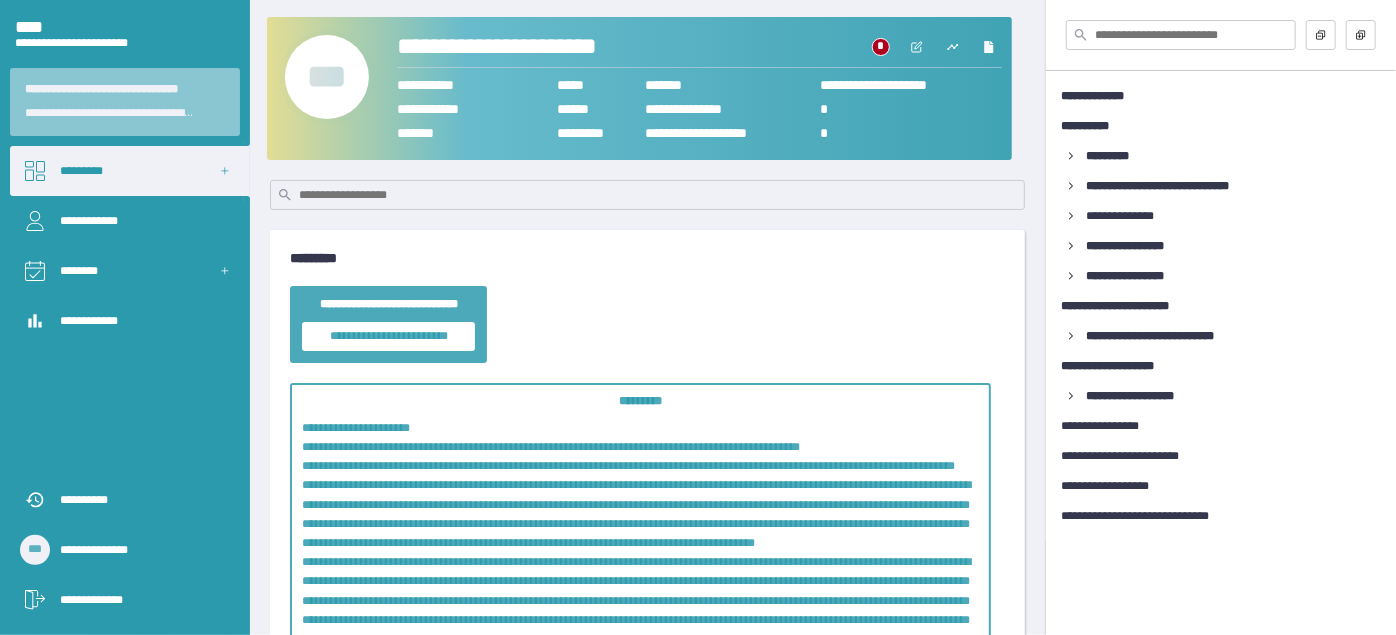 click on "***" at bounding box center [327, 77] 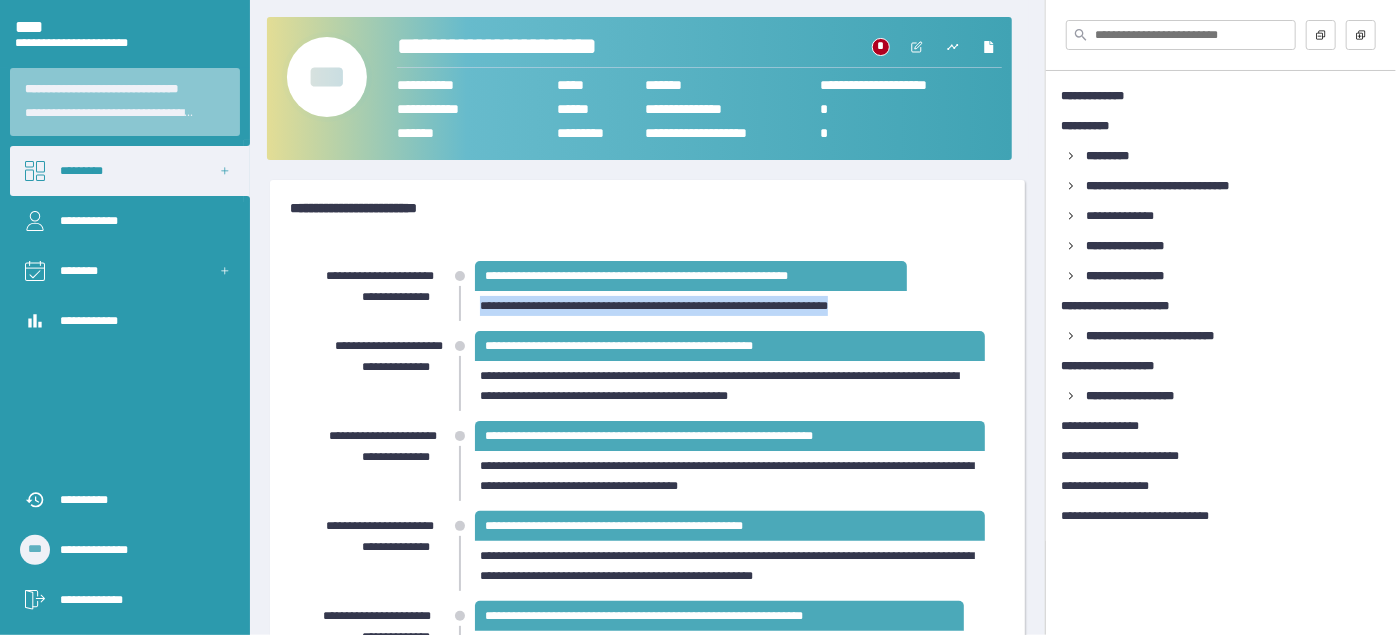 drag, startPoint x: 483, startPoint y: 306, endPoint x: 897, endPoint y: 319, distance: 414.20407 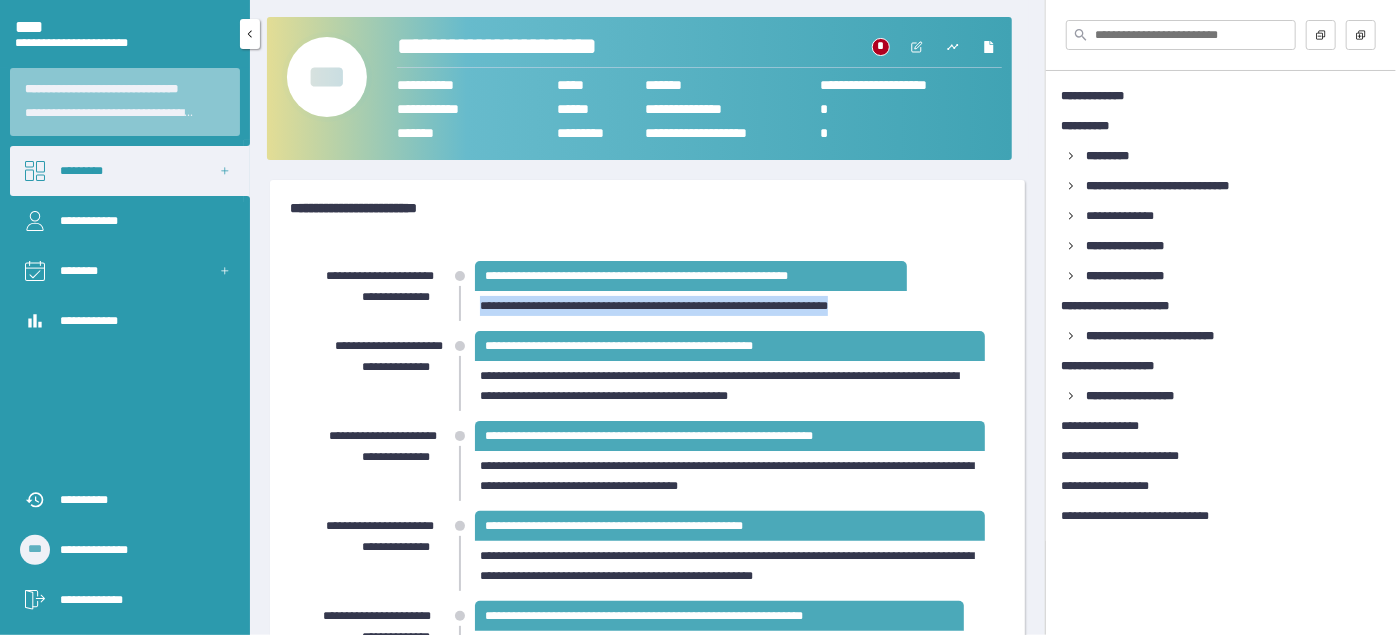 click on "*********" at bounding box center [130, 171] 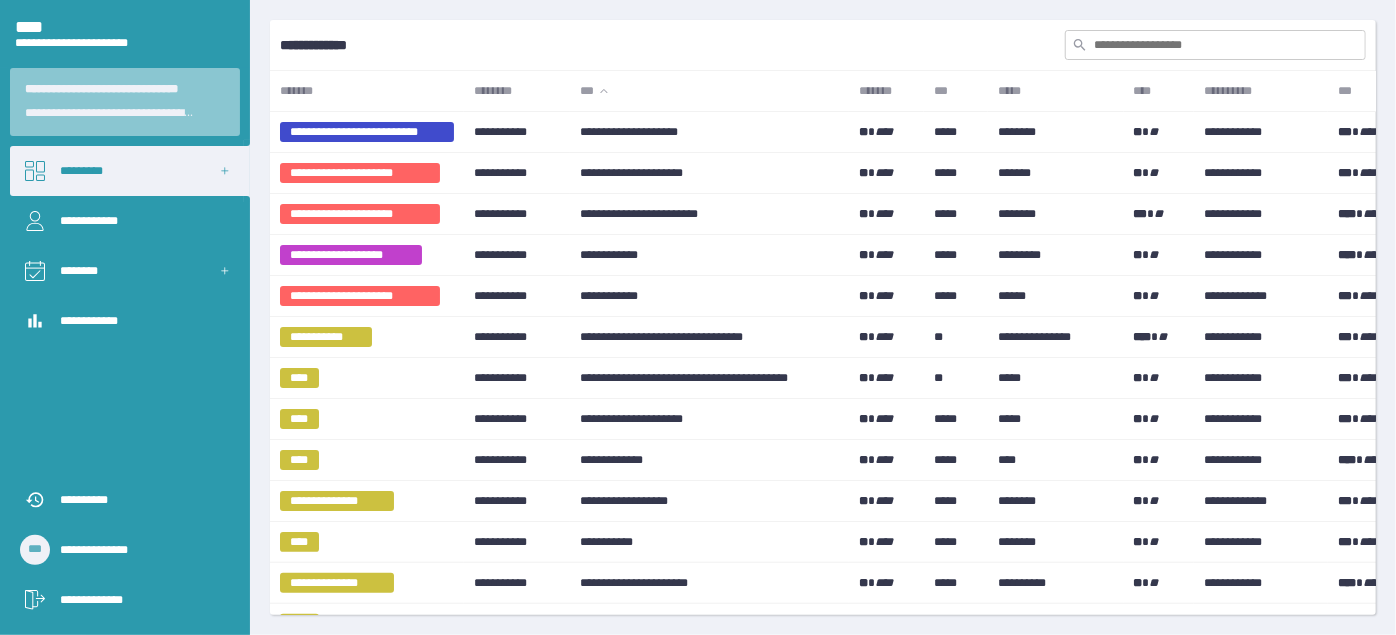 click at bounding box center [1215, 45] 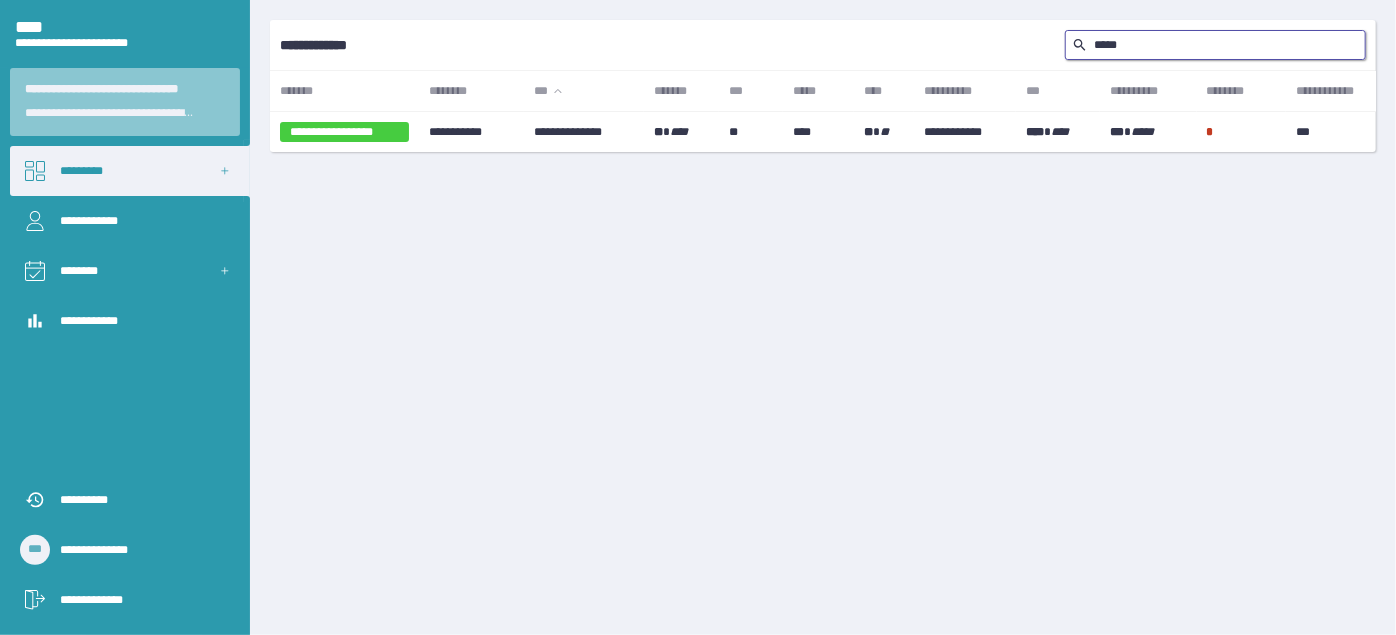 type on "*****" 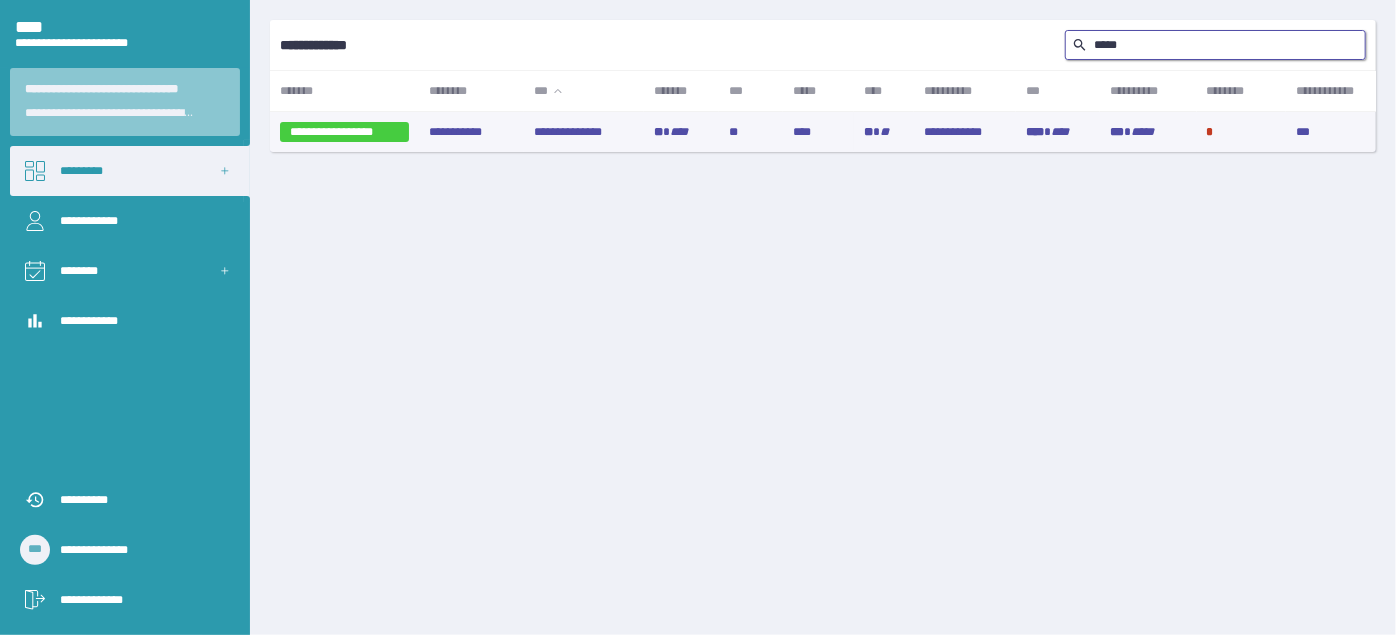 click on "**********" at bounding box center (584, 132) 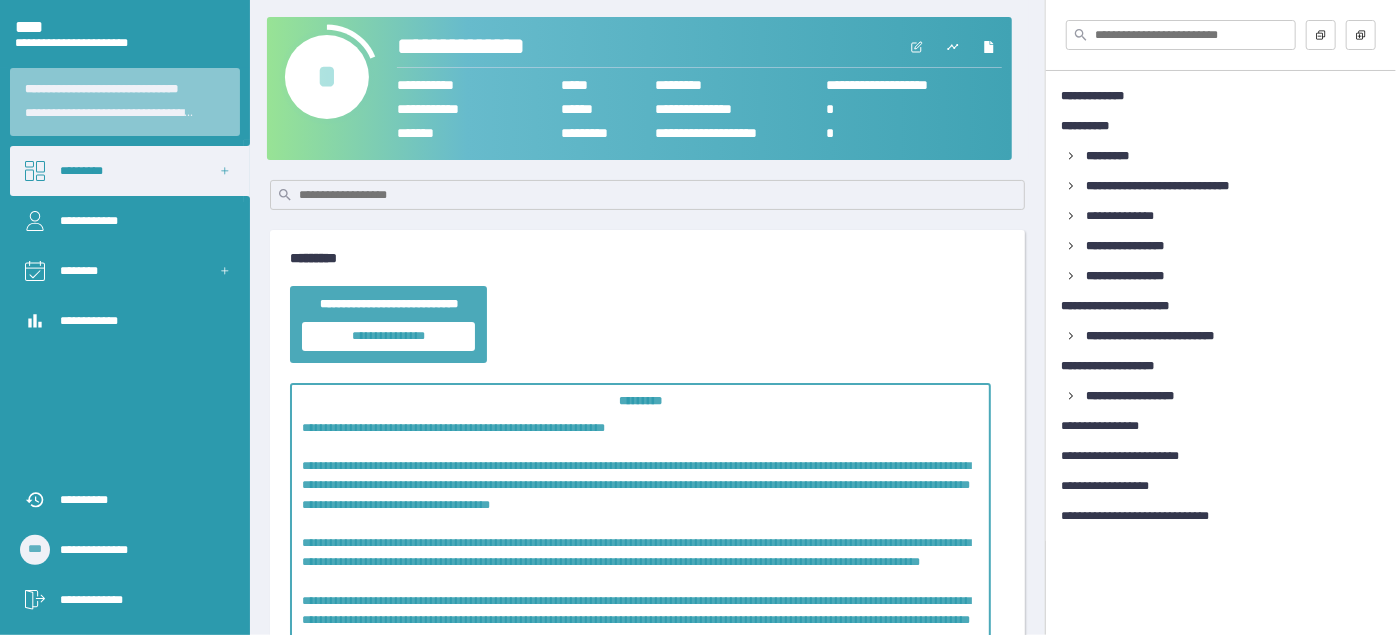 click on "*" at bounding box center (327, 77) 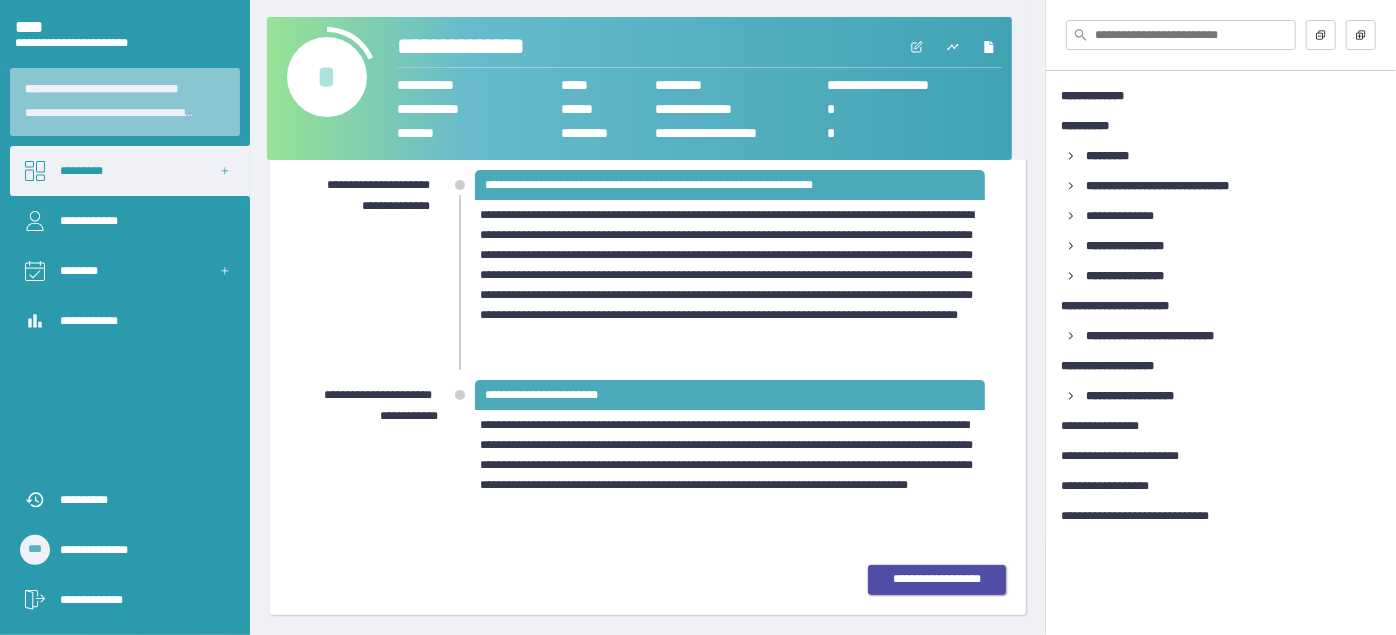 click on "**********" at bounding box center [937, 579] 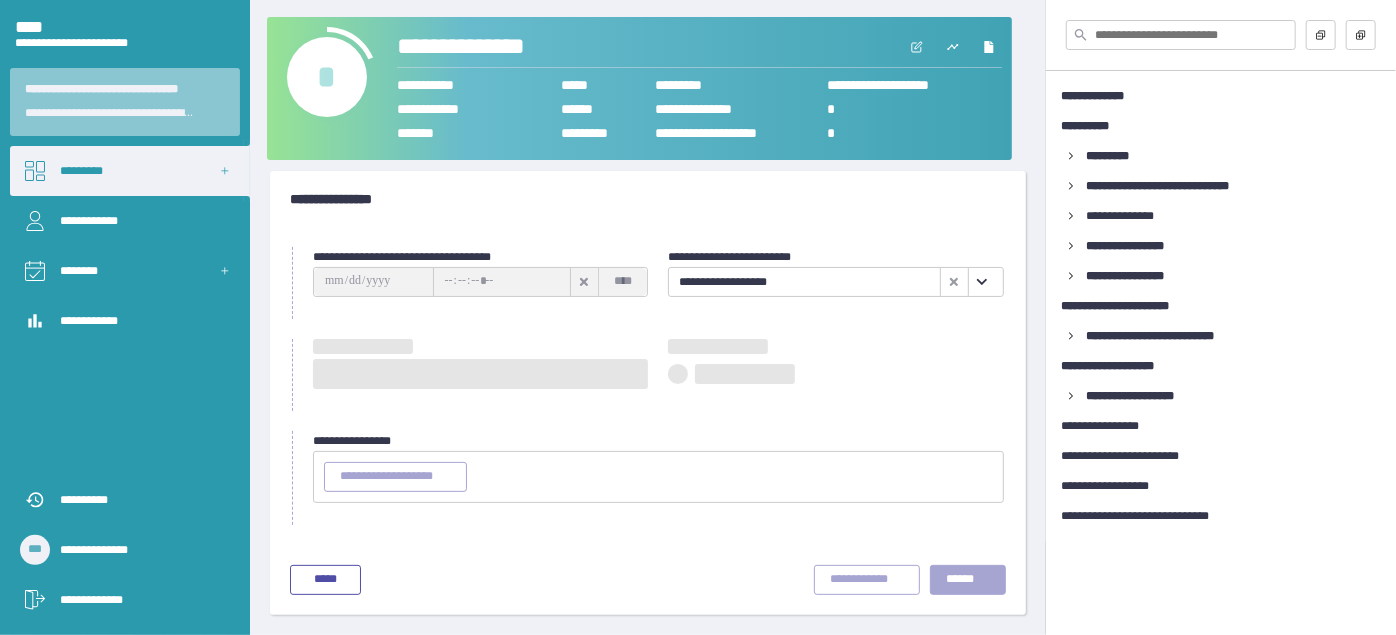 scroll, scrollTop: 8, scrollLeft: 0, axis: vertical 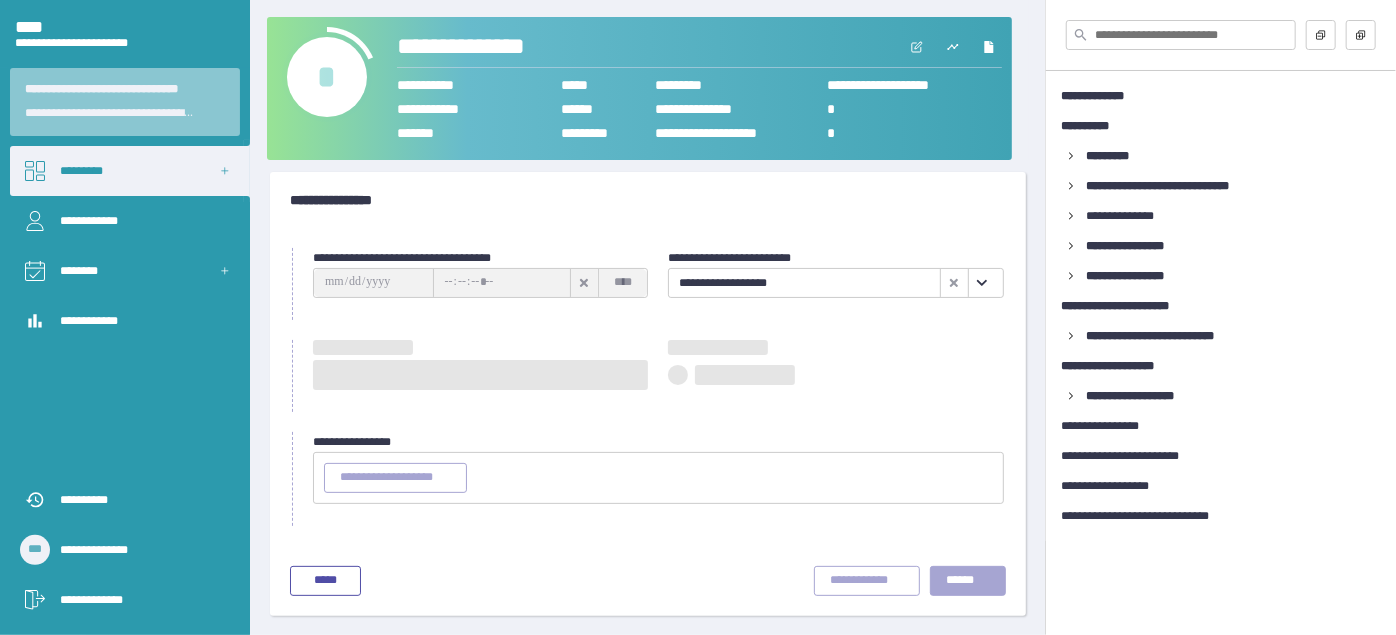 type on "**********" 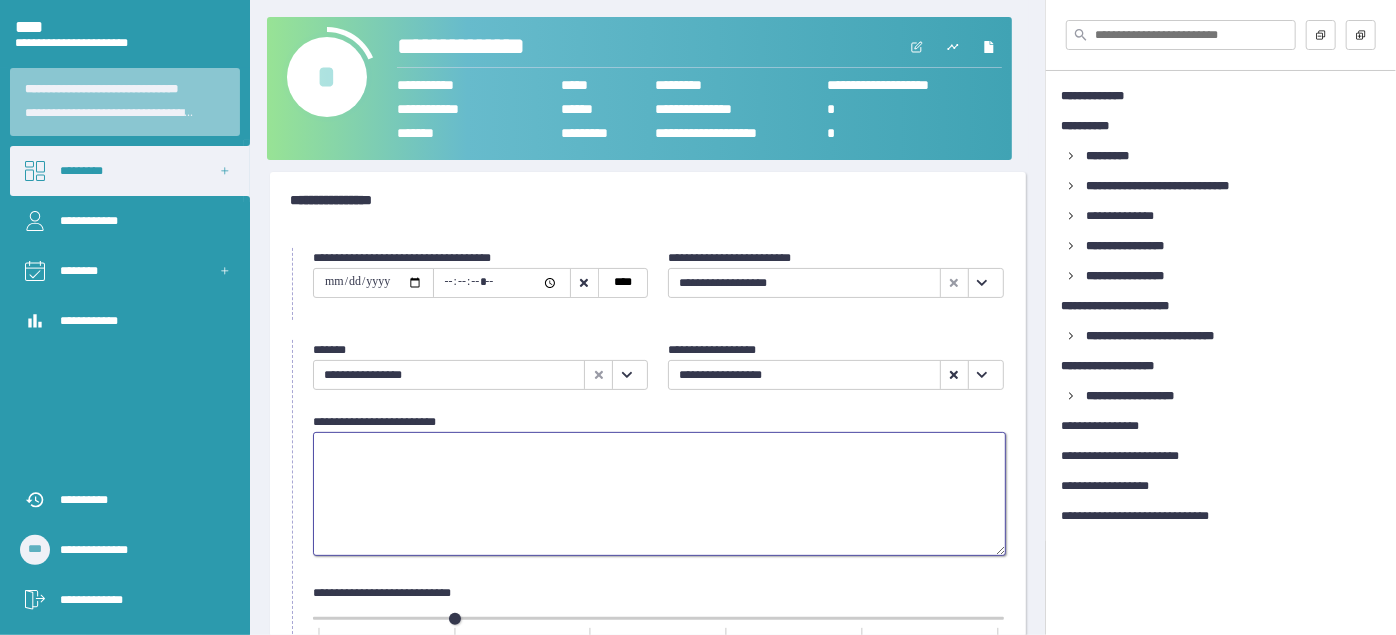 click at bounding box center (659, 494) 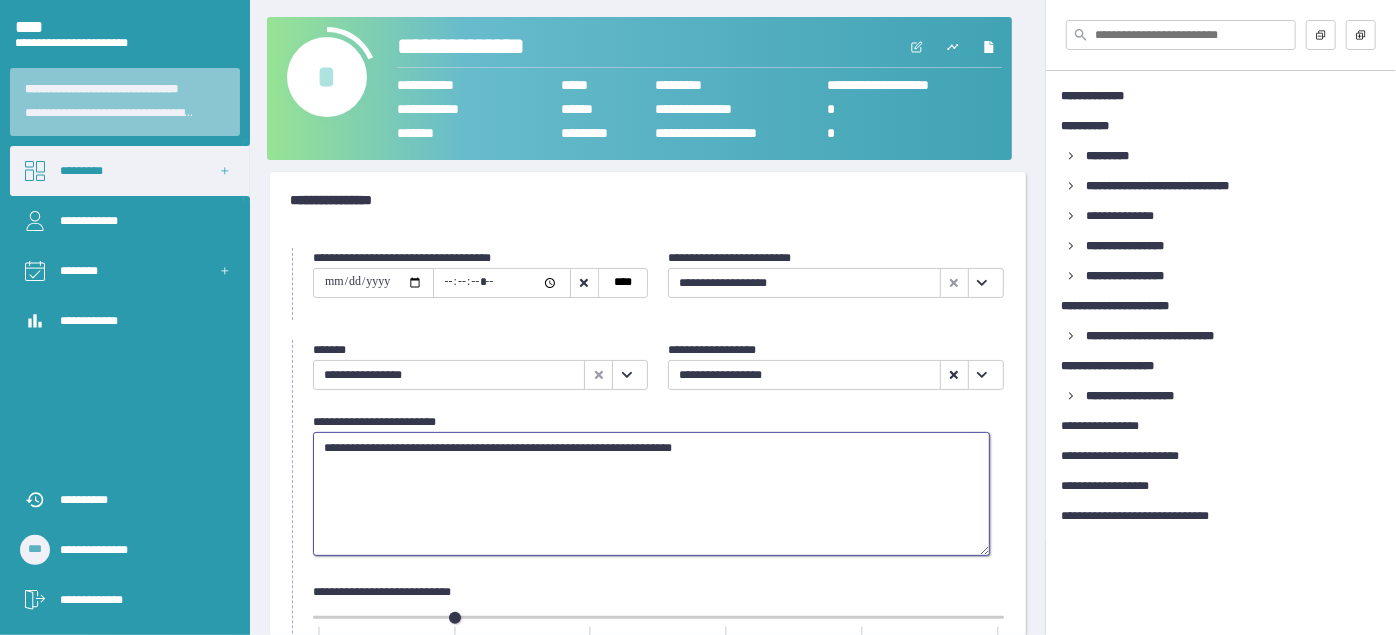 click on "**********" at bounding box center [651, 493] 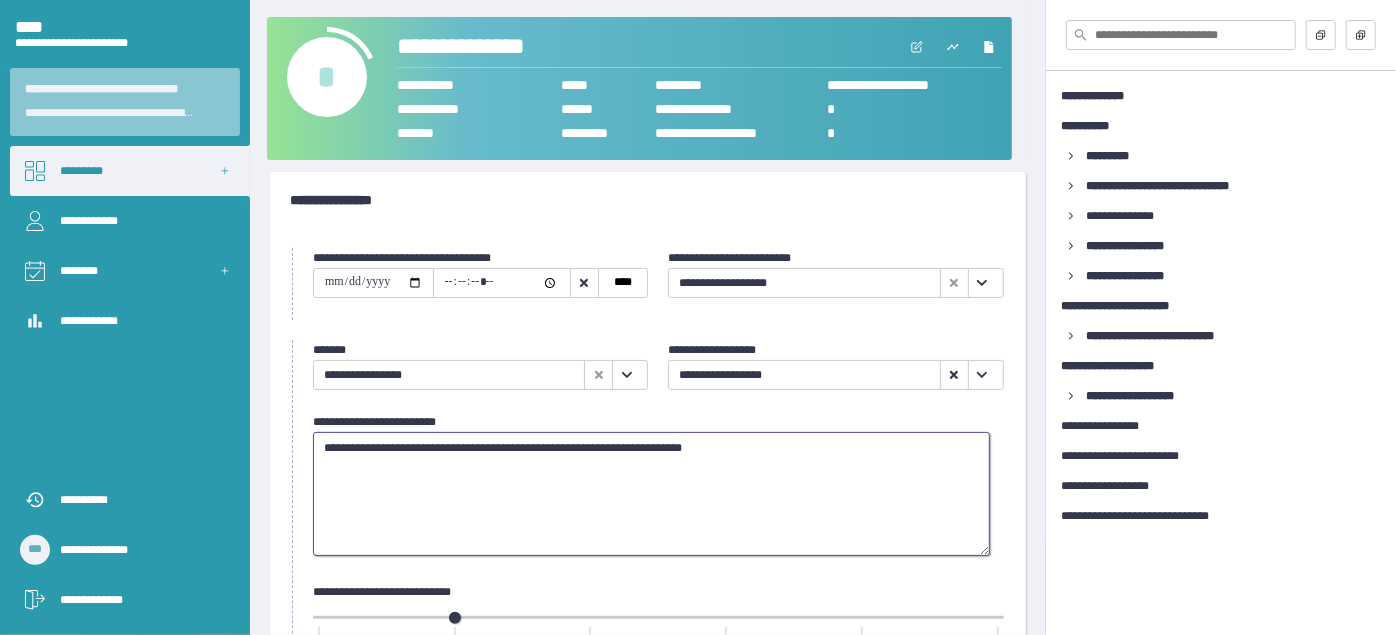 type on "**********" 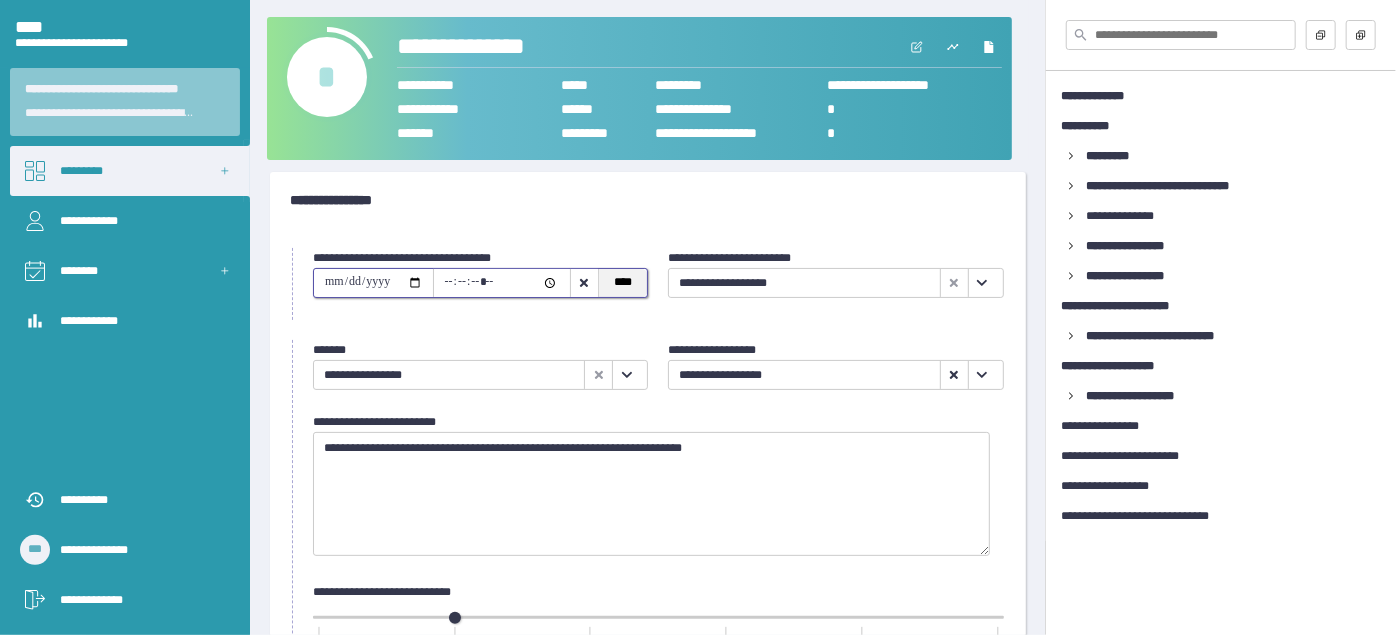 click on "****" at bounding box center [622, 283] 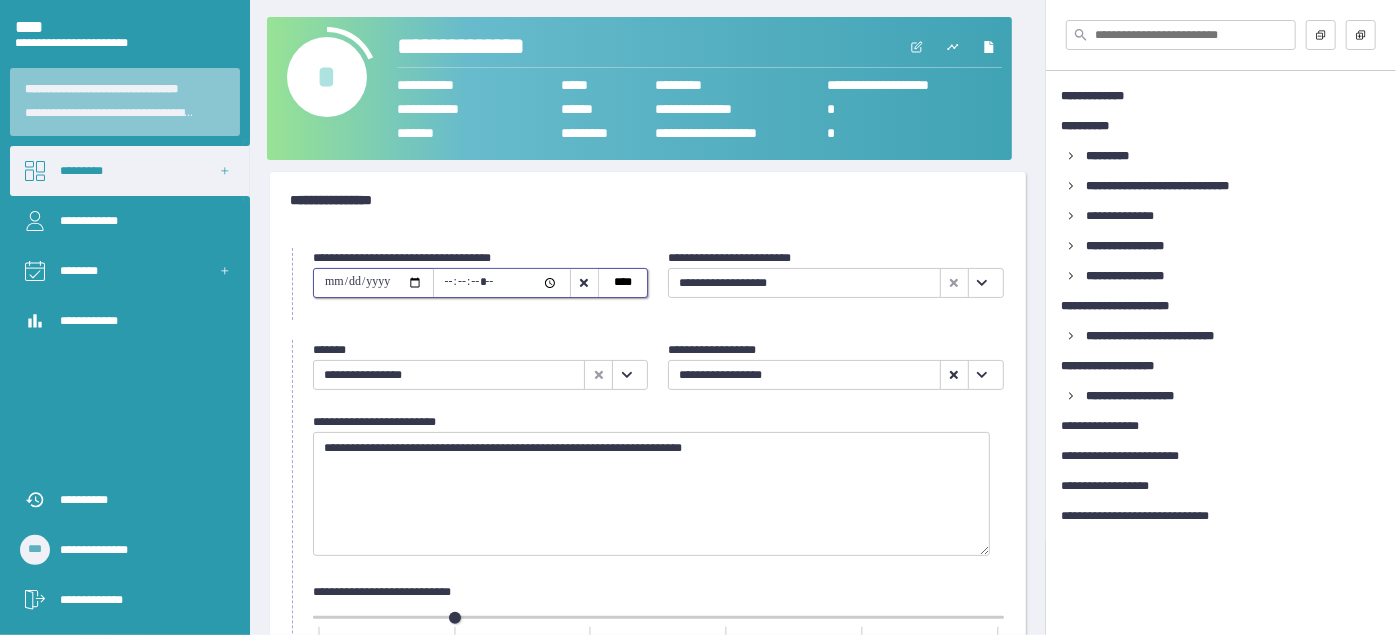 click on "**********" at bounding box center [373, 283] 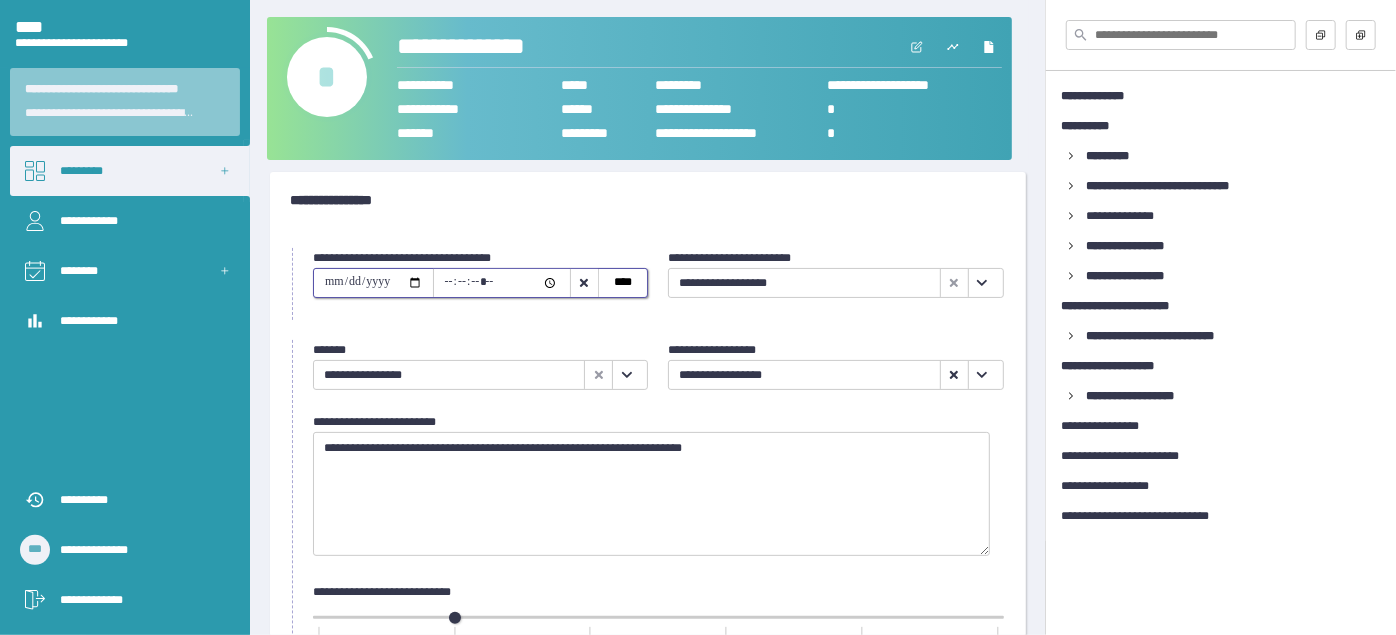 type on "**********" 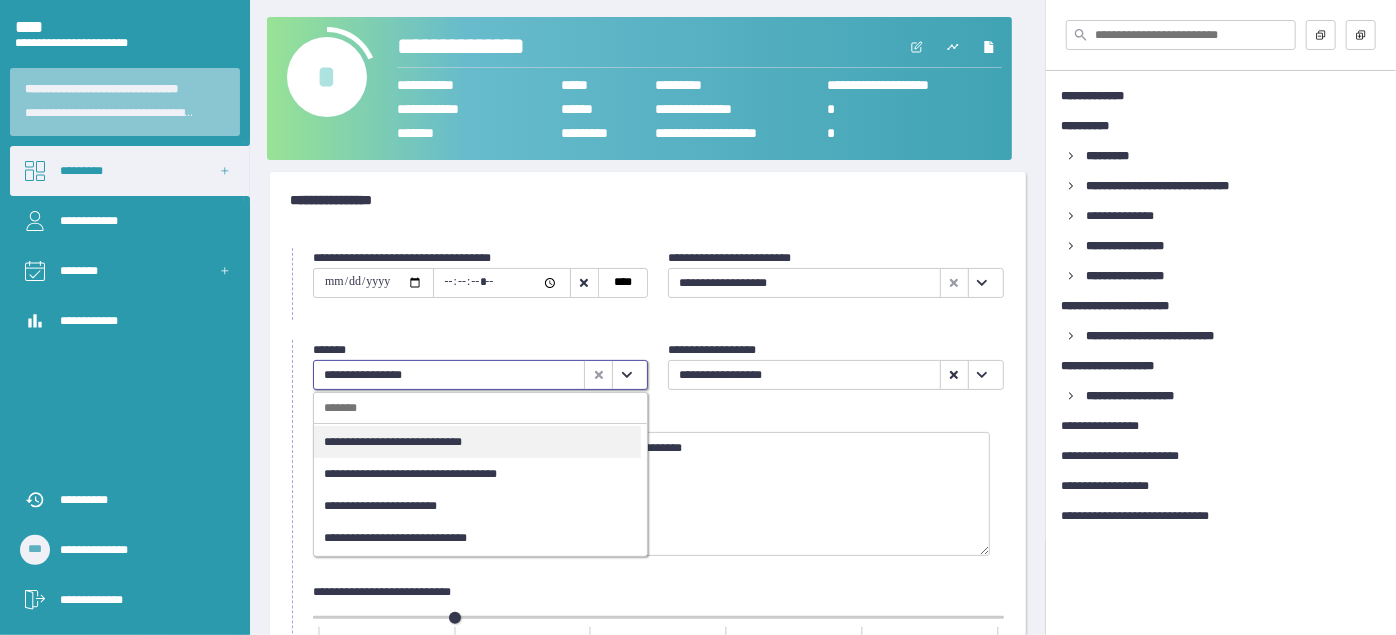 click at bounding box center (626, 375) 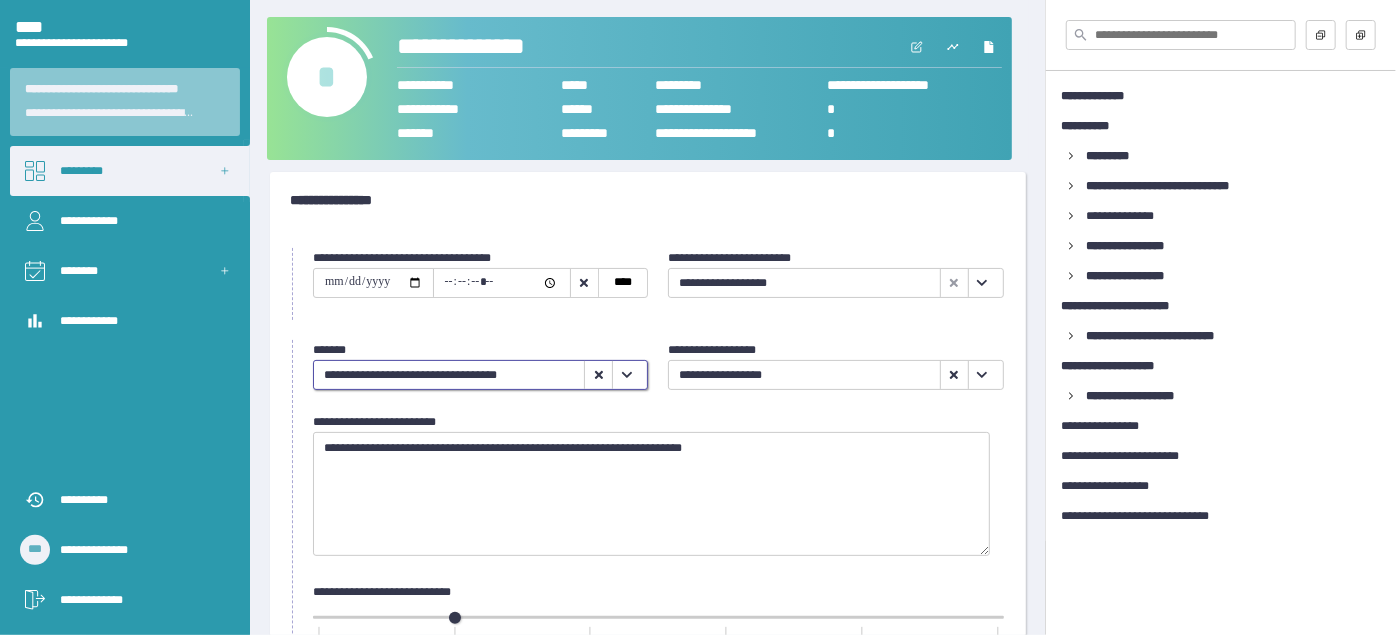 click 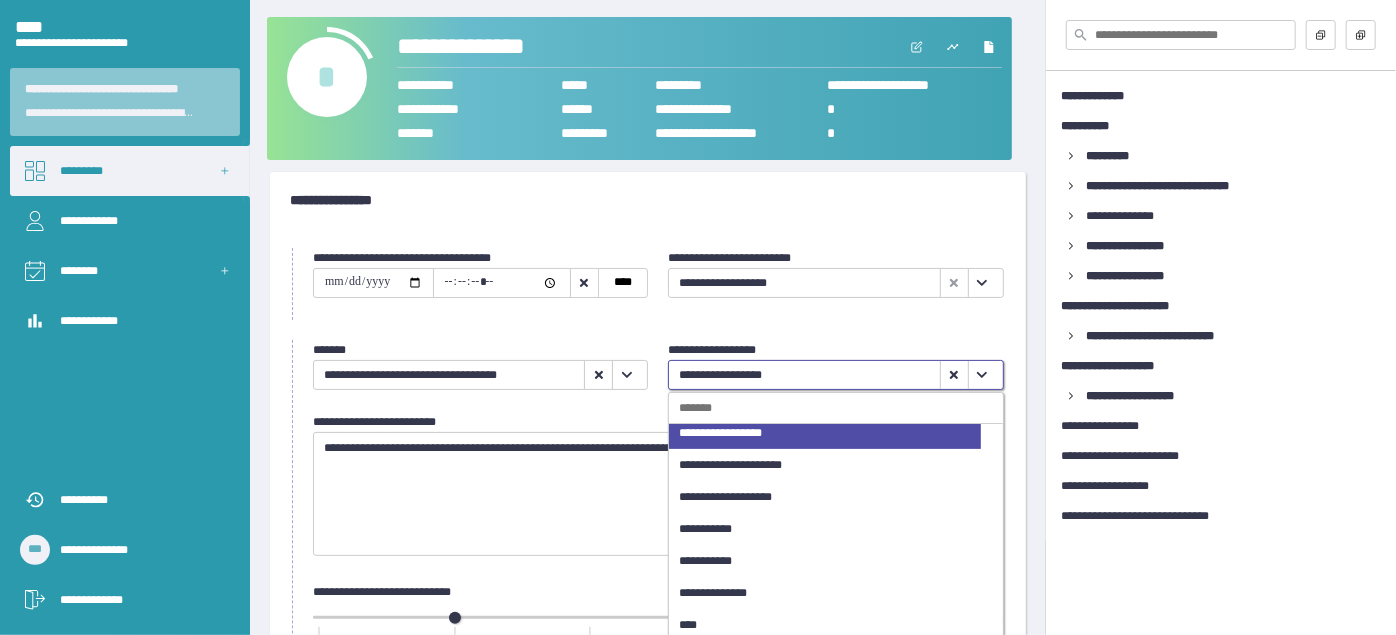 scroll, scrollTop: 109, scrollLeft: 0, axis: vertical 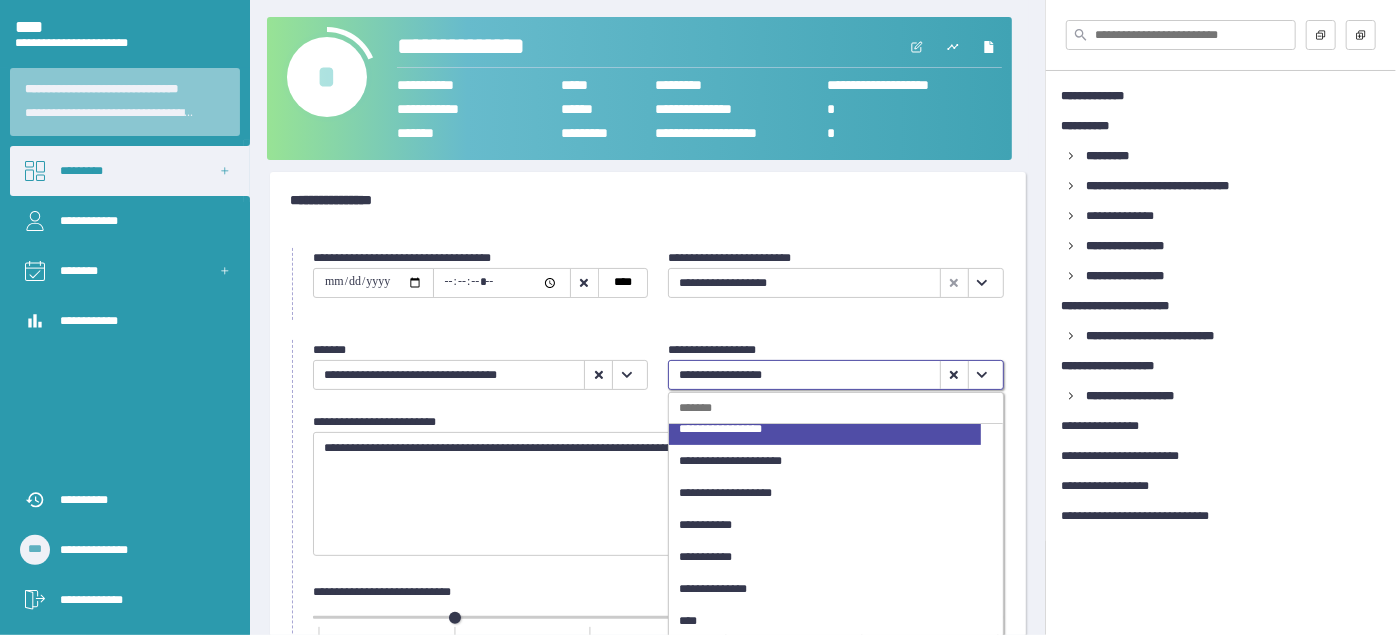 click on "**********" at bounding box center (825, 589) 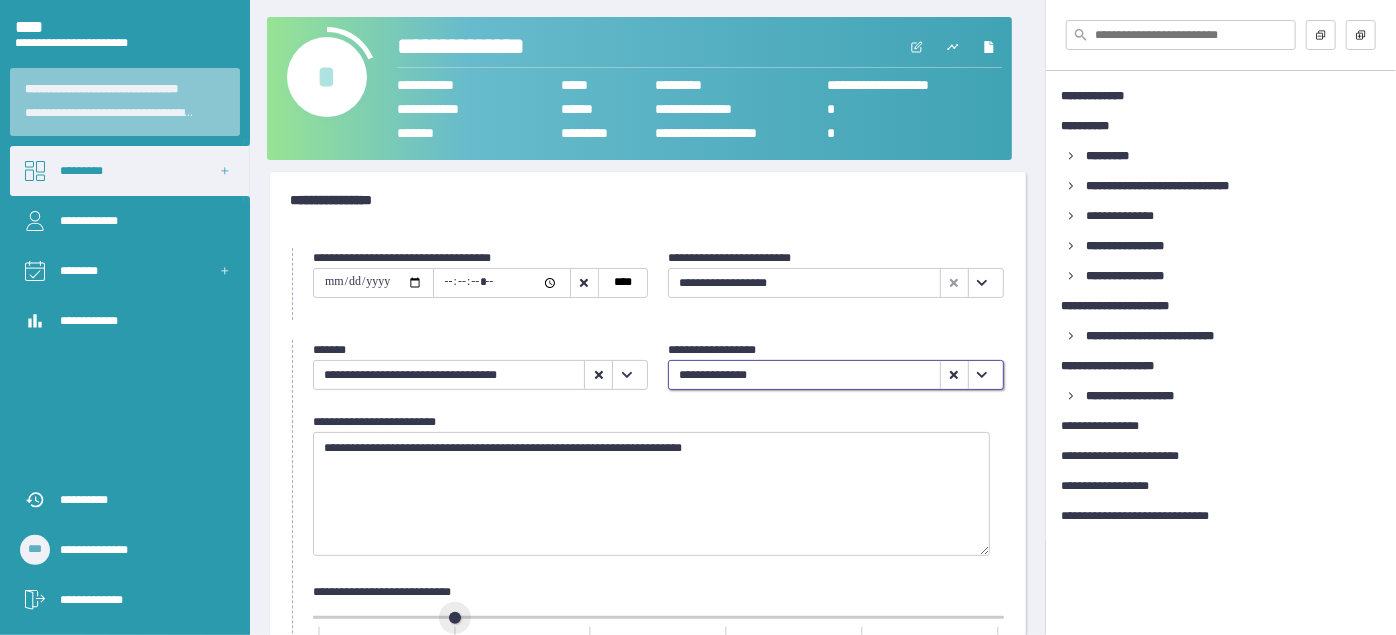 click on "** ** ** ** ** **" at bounding box center (658, 630) 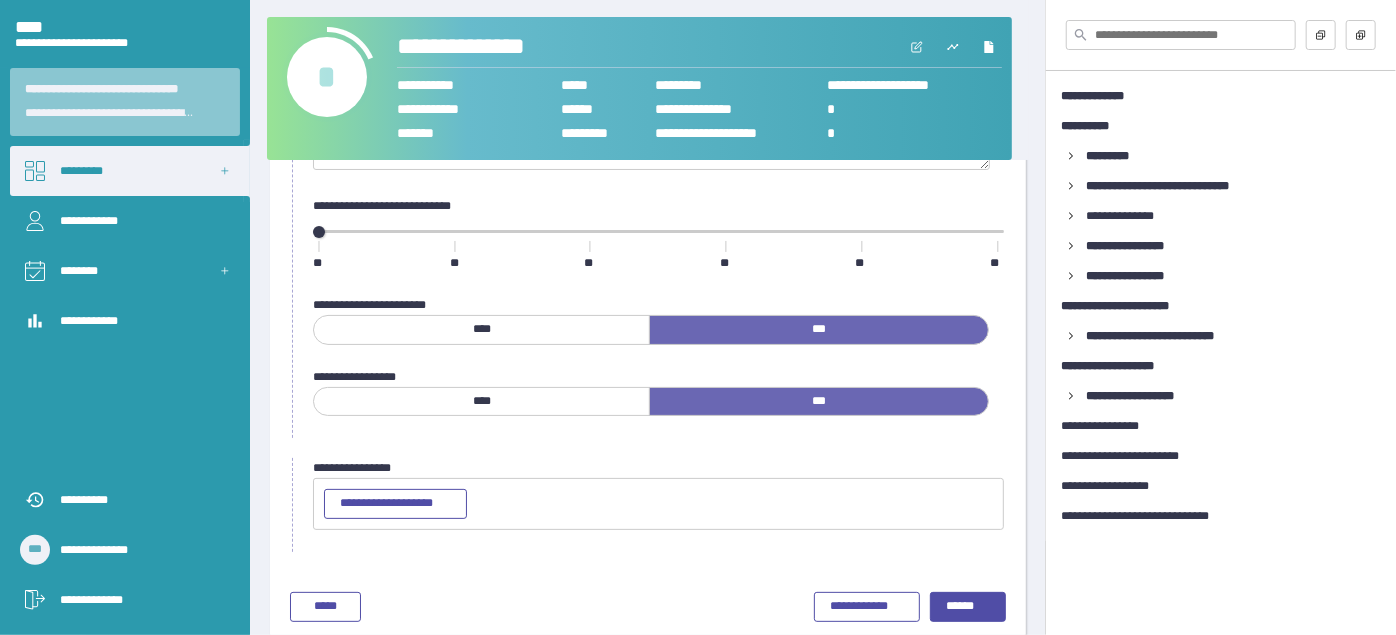 scroll, scrollTop: 418, scrollLeft: 0, axis: vertical 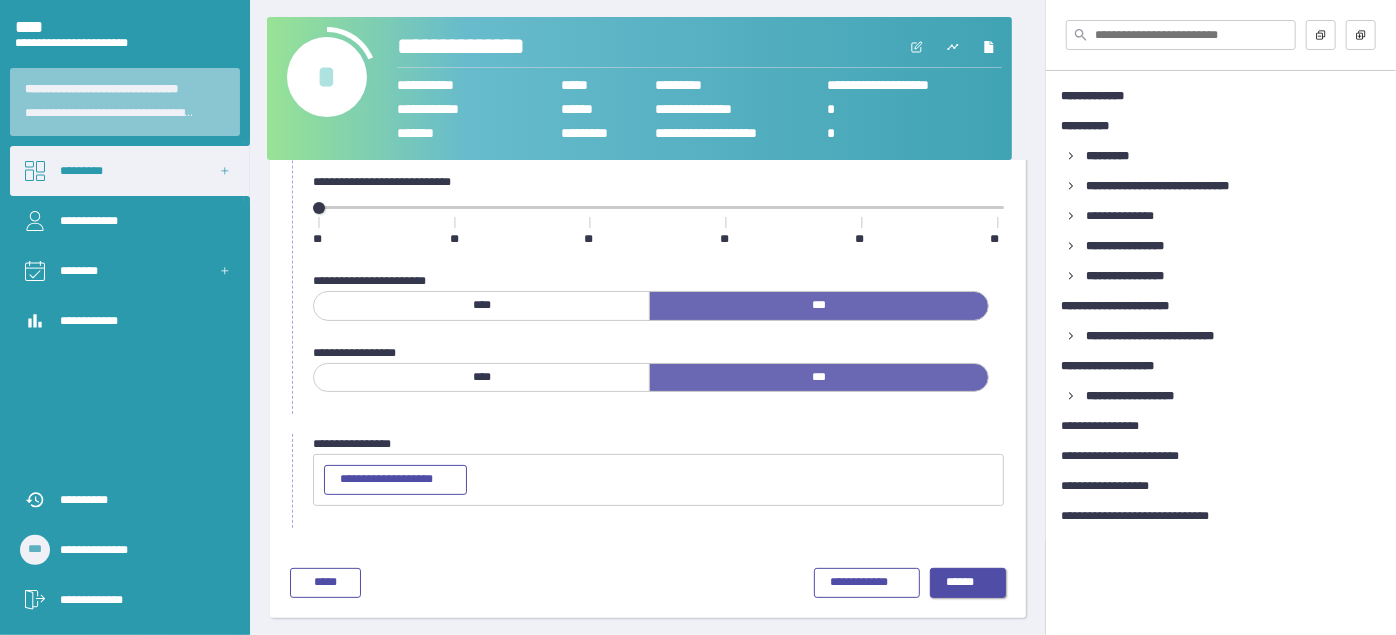 click on "******" at bounding box center [968, 583] 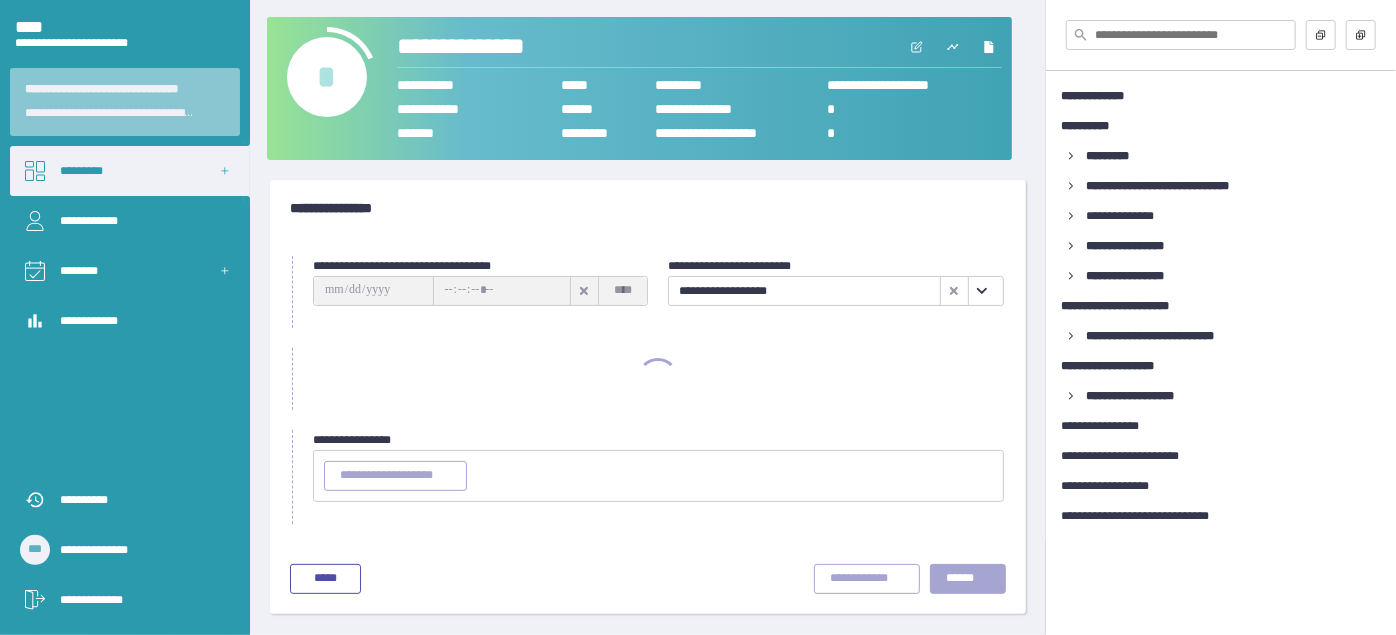 scroll, scrollTop: 0, scrollLeft: 0, axis: both 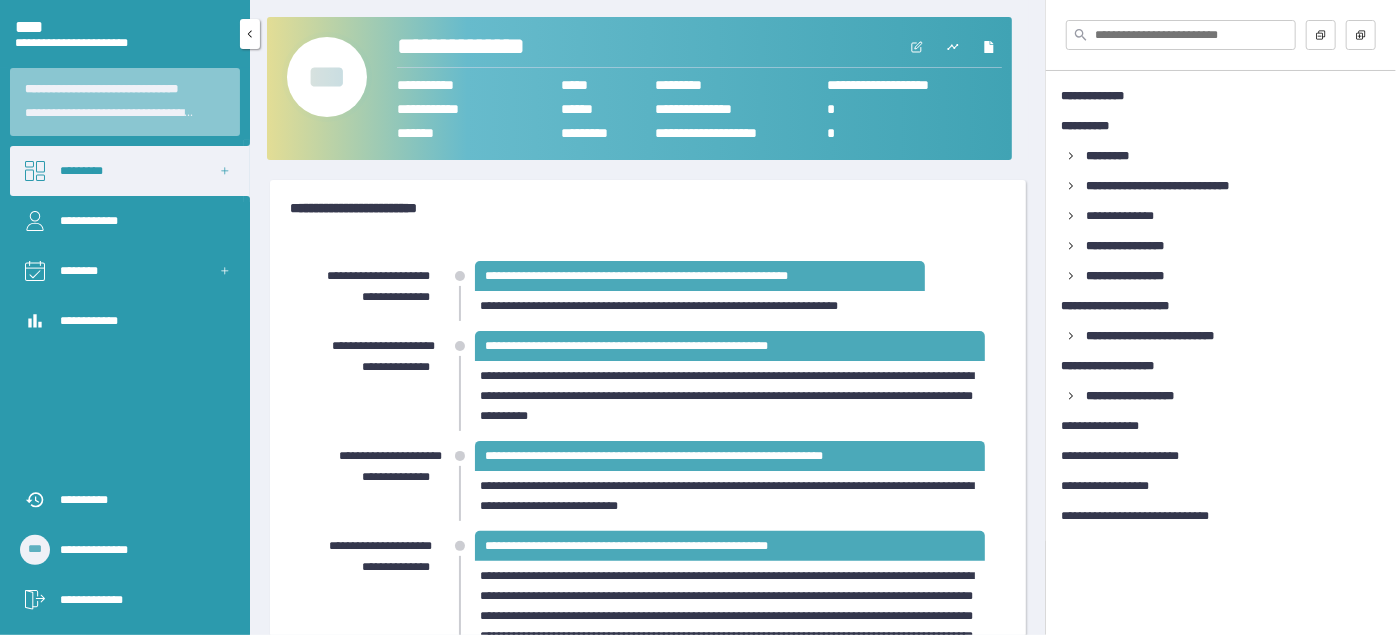 click on "**********" at bounding box center [140, 600] 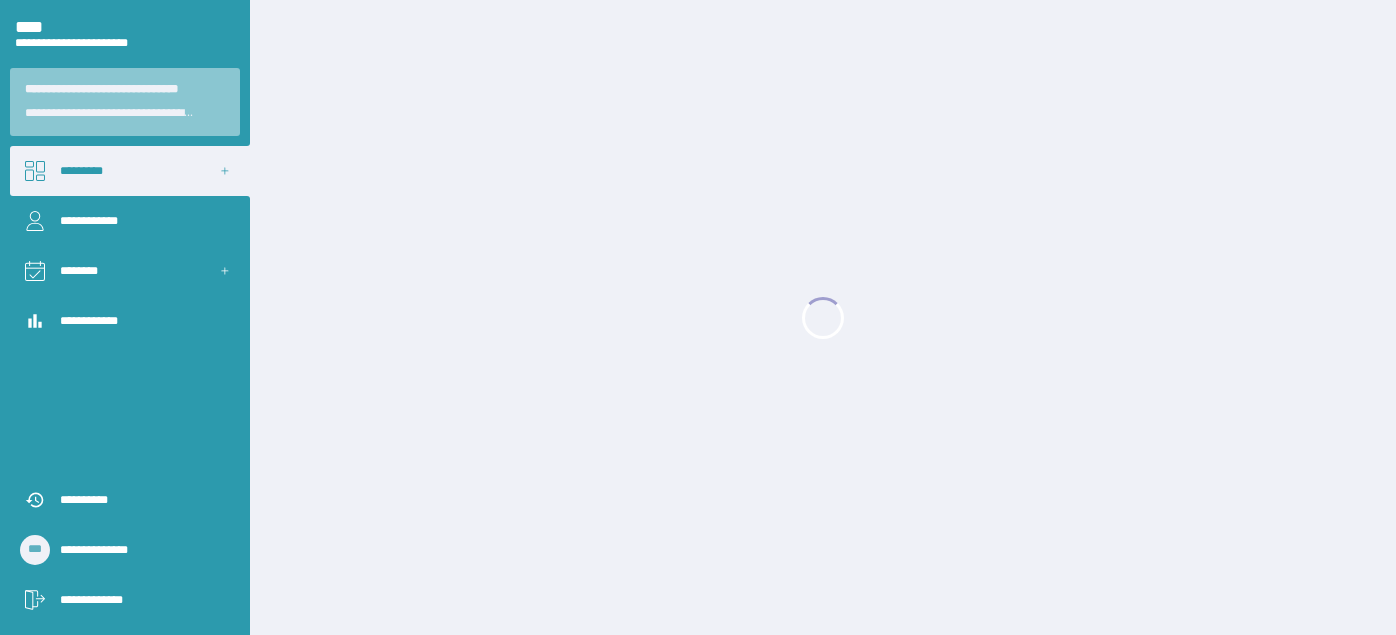 scroll, scrollTop: 0, scrollLeft: 0, axis: both 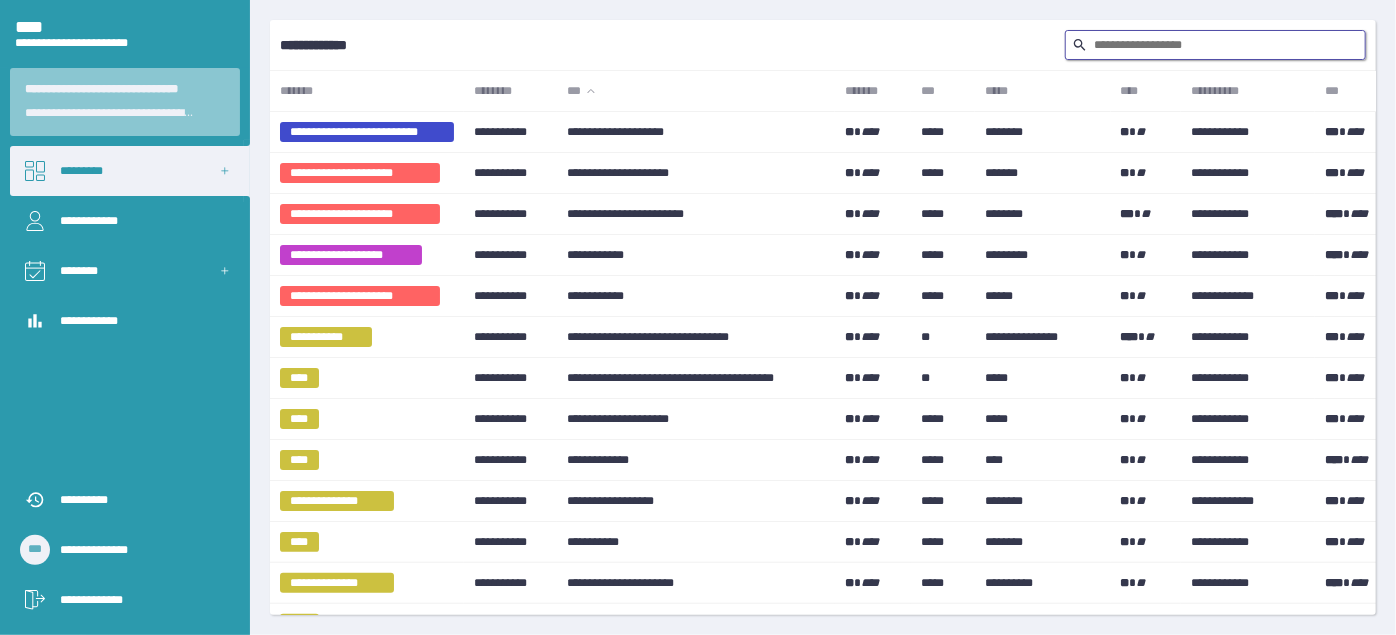 click at bounding box center [1215, 45] 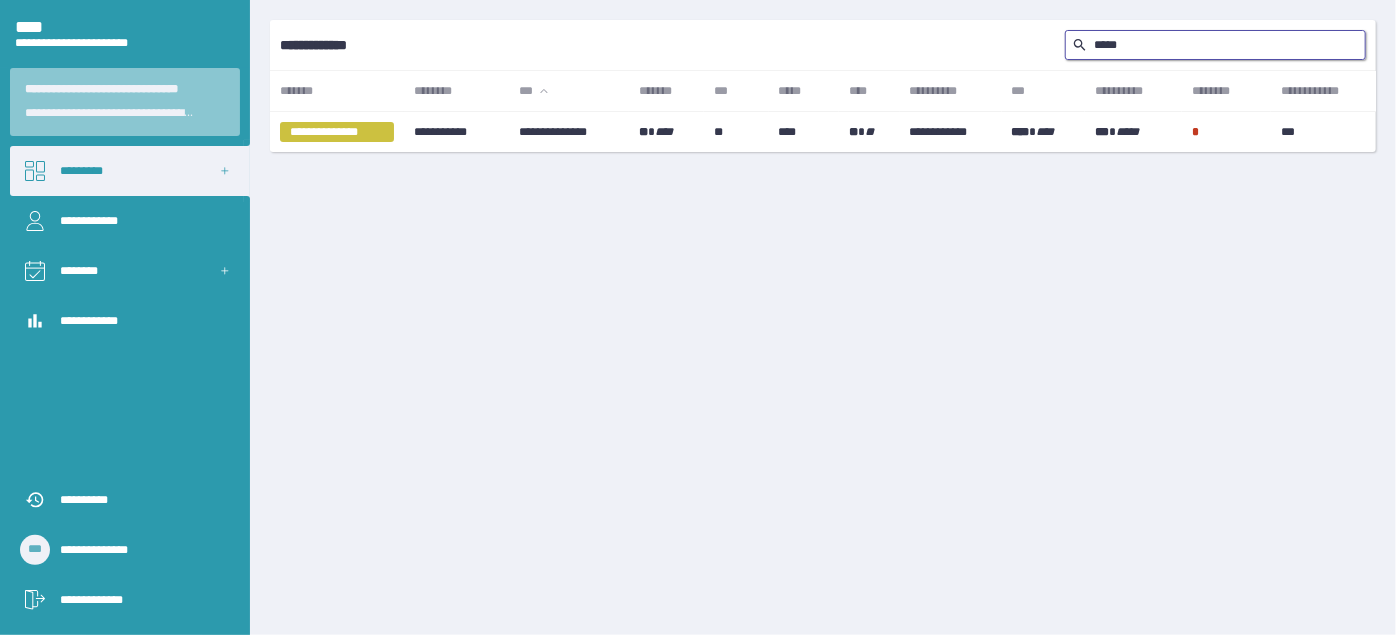 type on "*****" 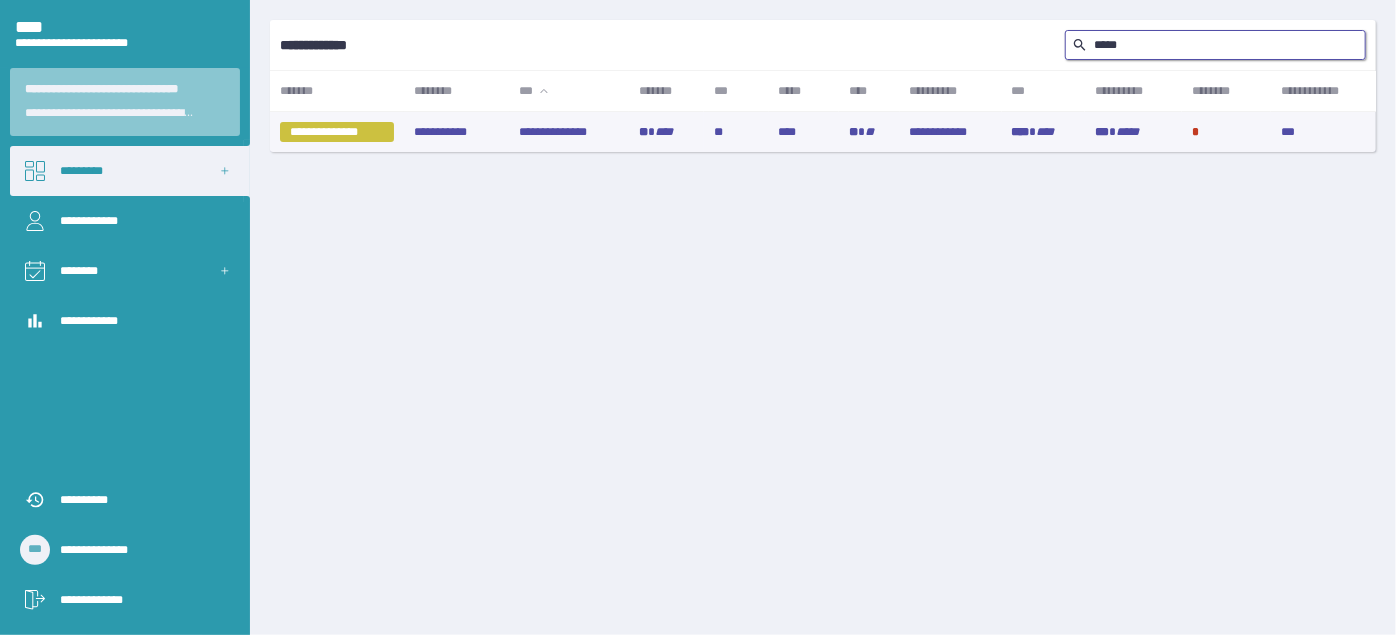 click on "**********" at bounding box center [570, 132] 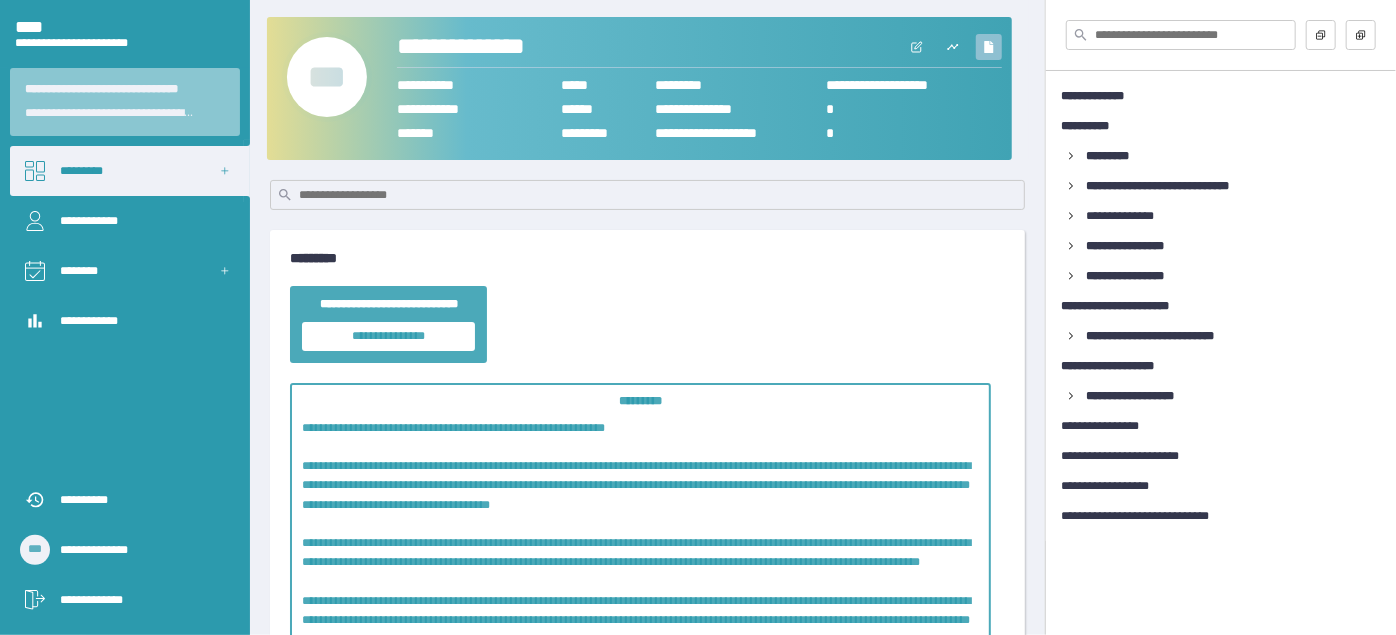 click 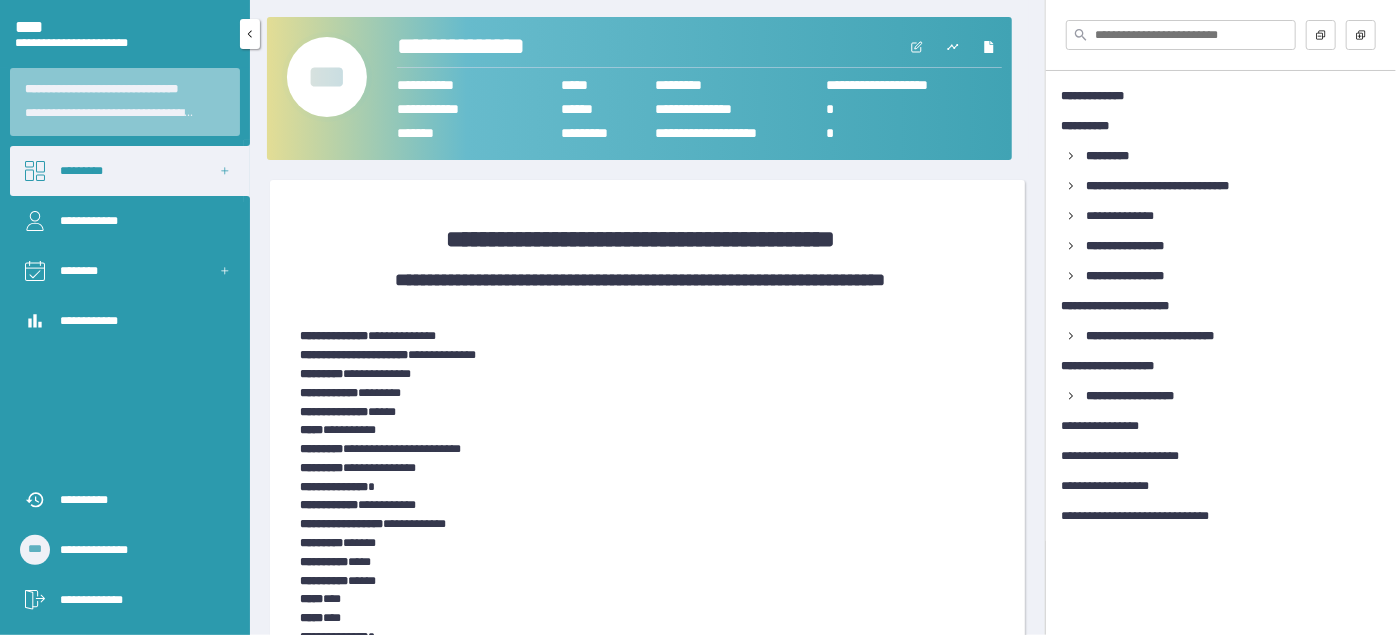 click on "*********" at bounding box center [130, 171] 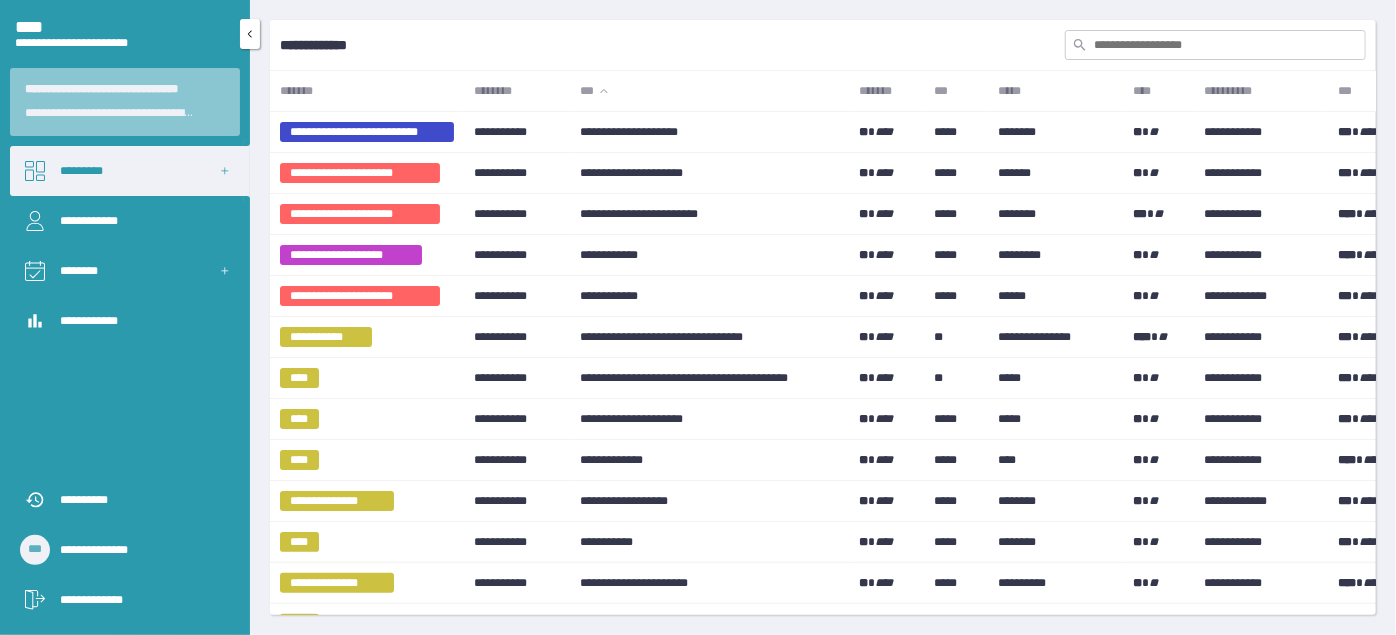 click on "**********" at bounding box center [140, 600] 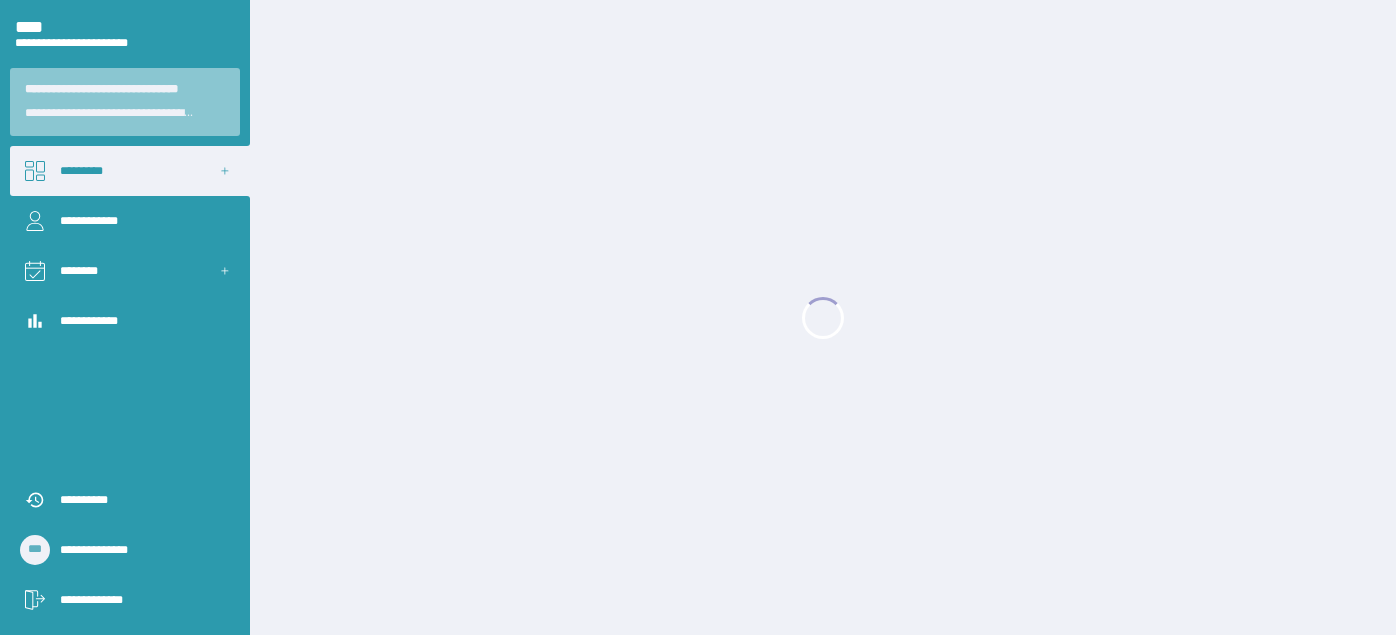 scroll, scrollTop: 0, scrollLeft: 0, axis: both 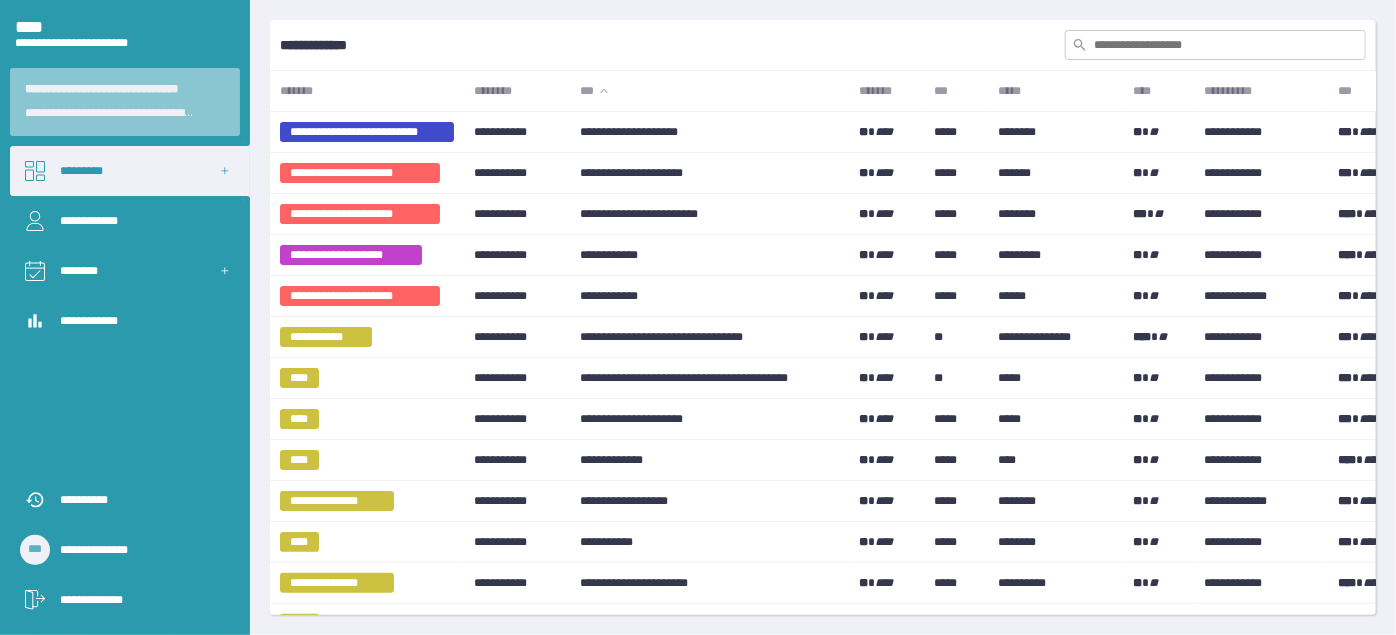 click at bounding box center [1215, 45] 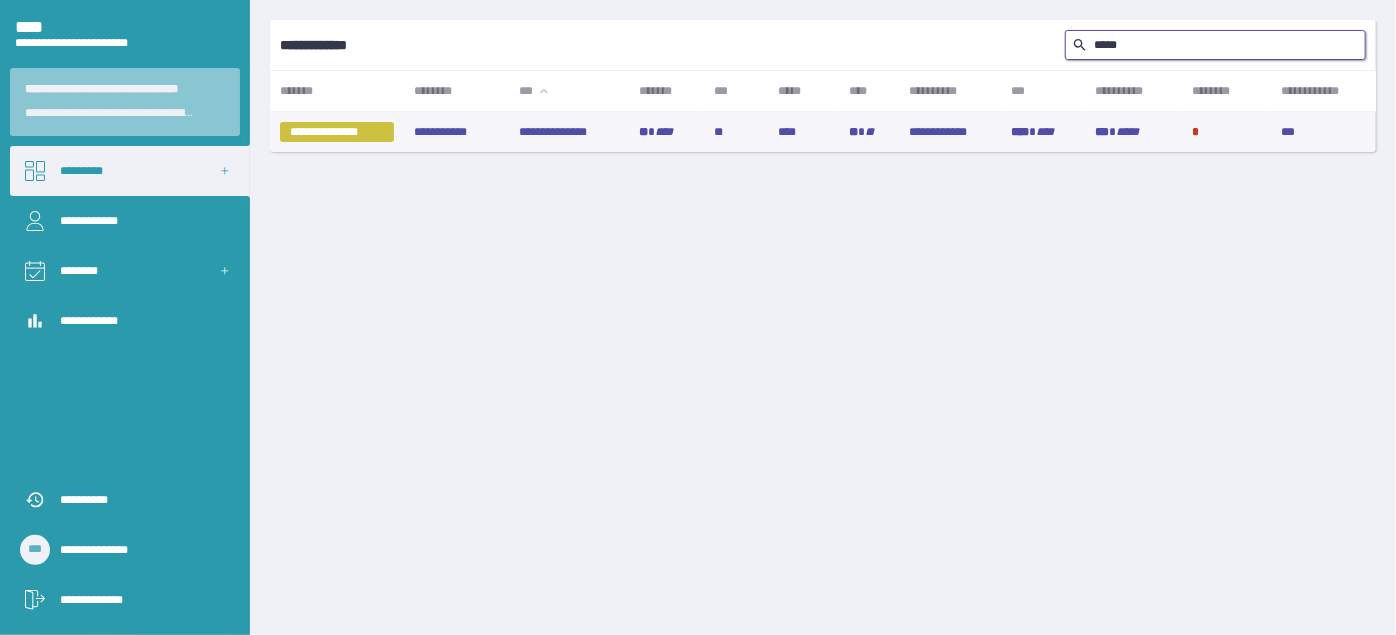 type on "*****" 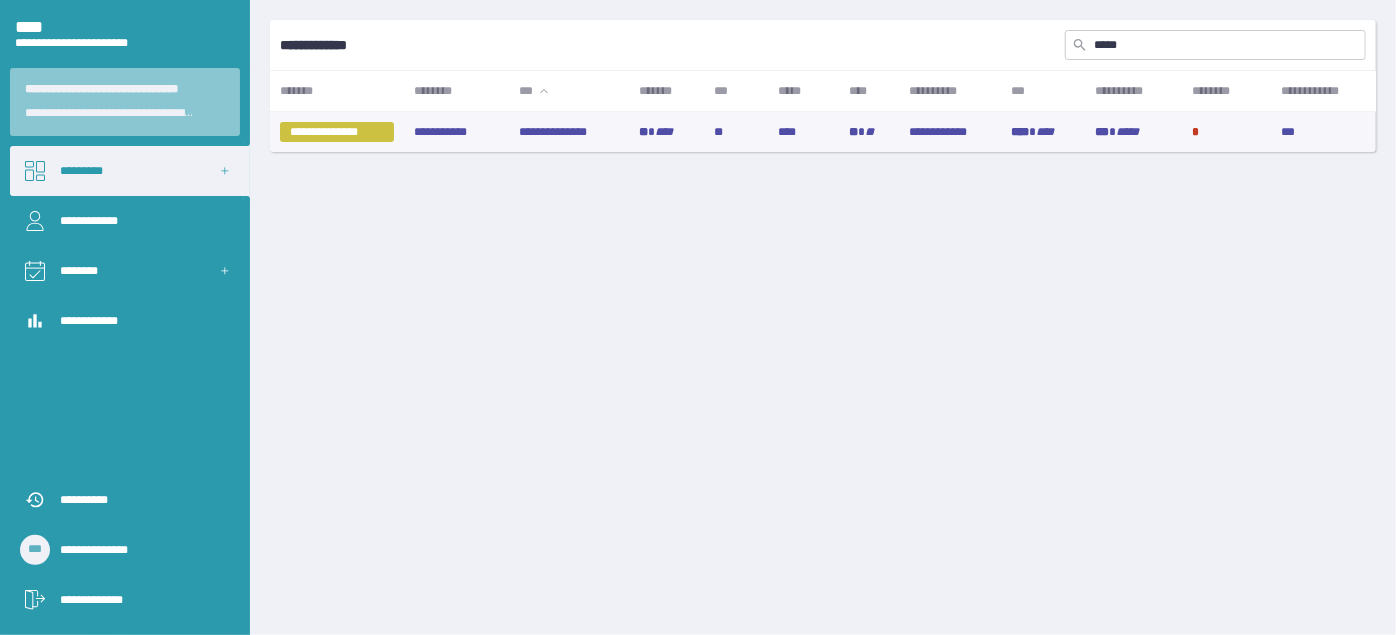 click on "**********" at bounding box center [570, 132] 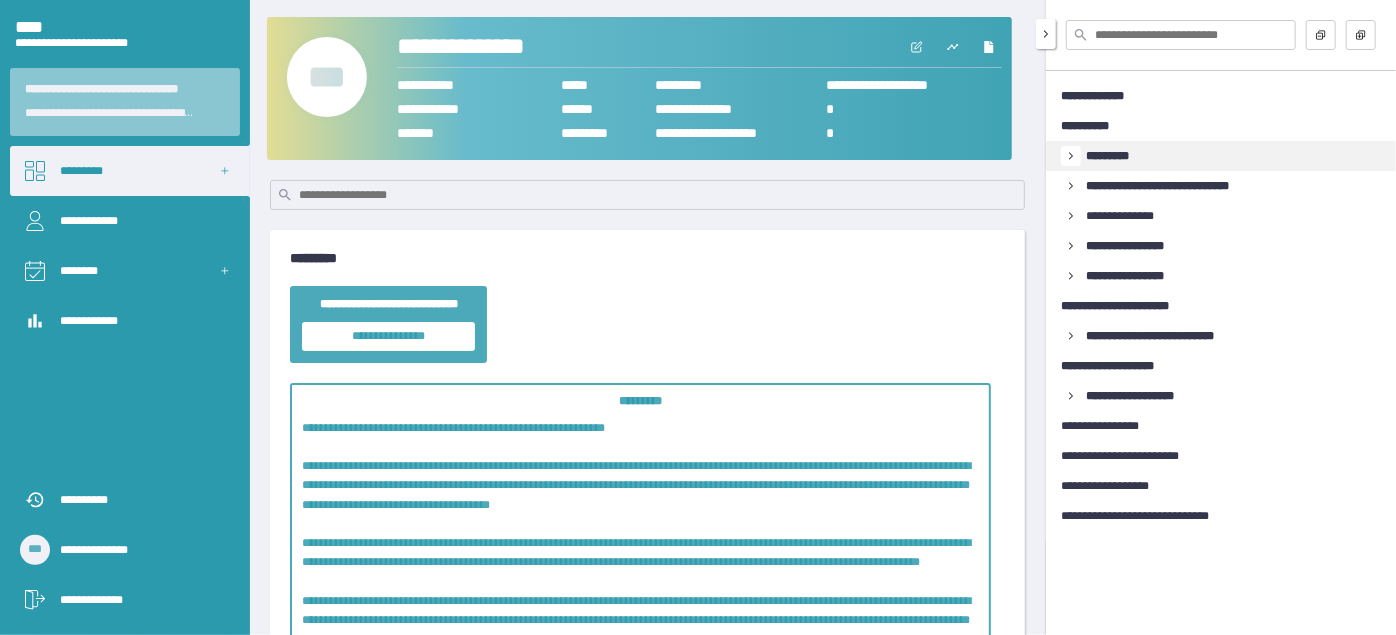 click 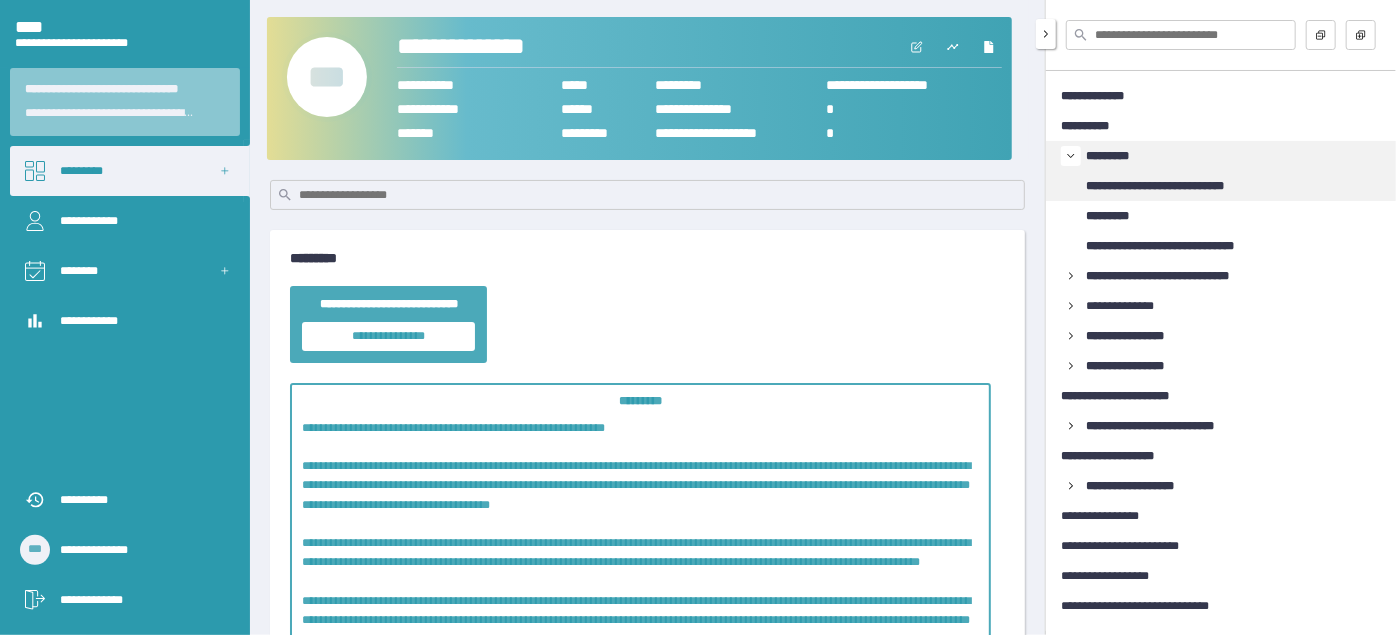 click on "**********" at bounding box center [1172, 186] 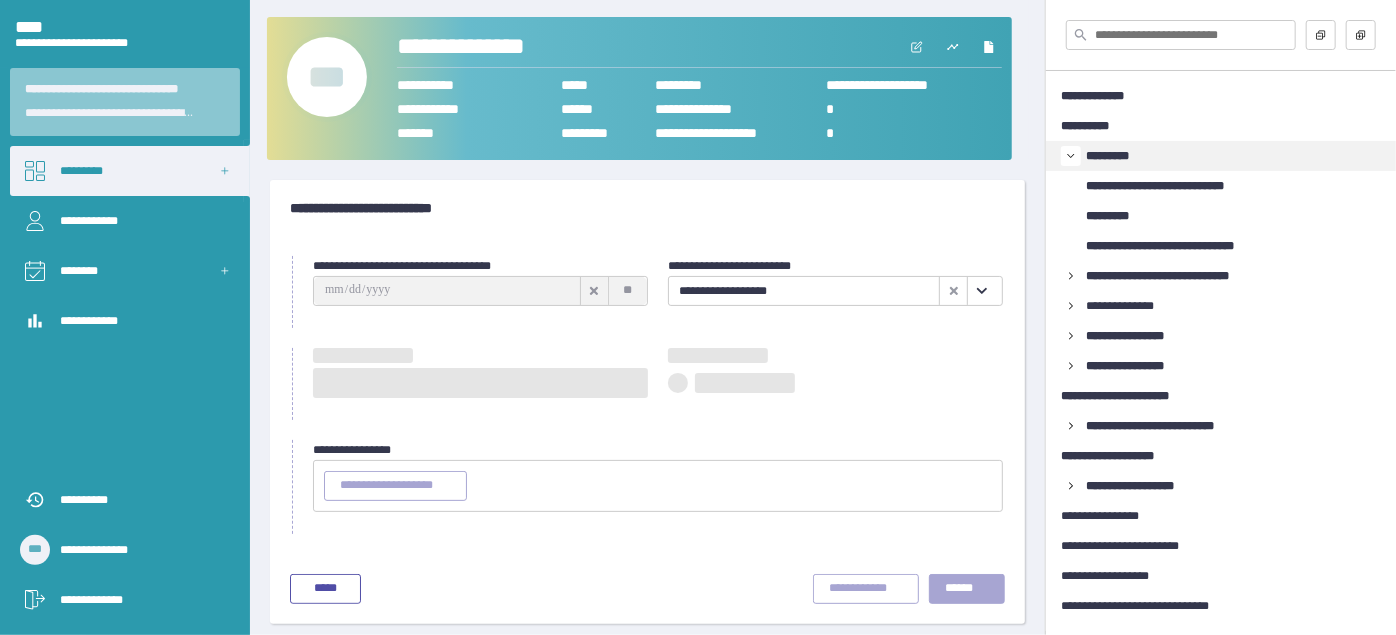 type on "**********" 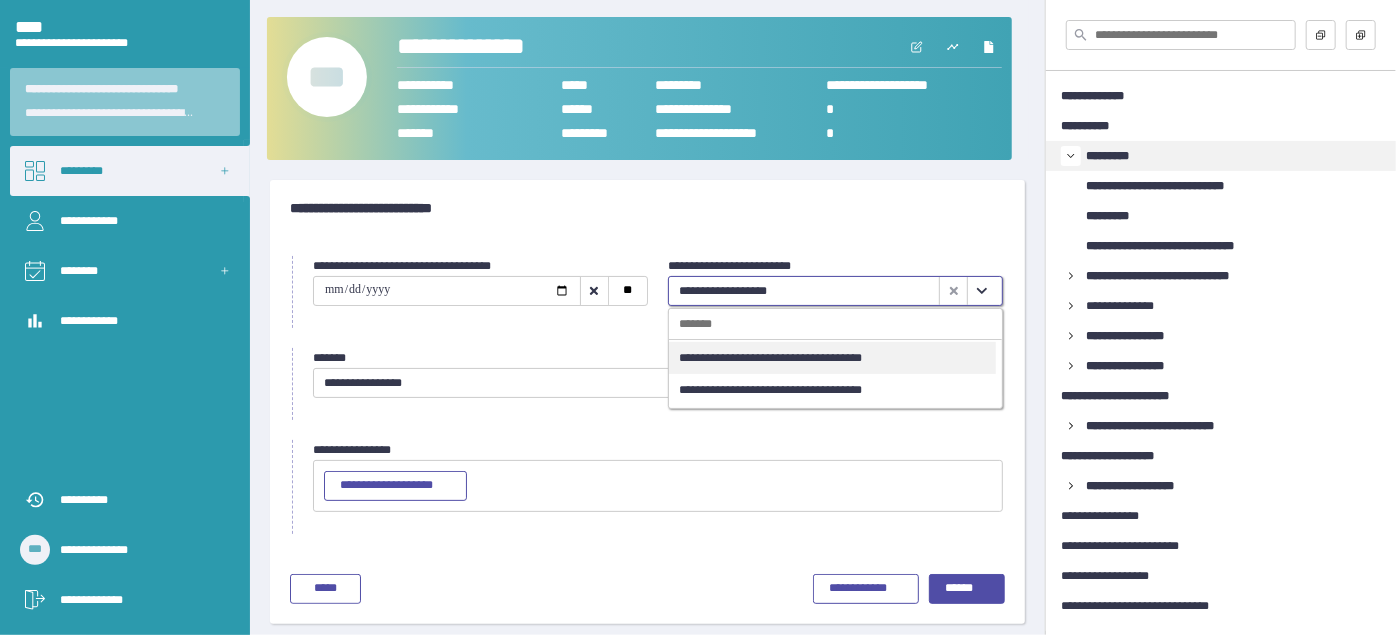 click on "**********" at bounding box center [832, 358] 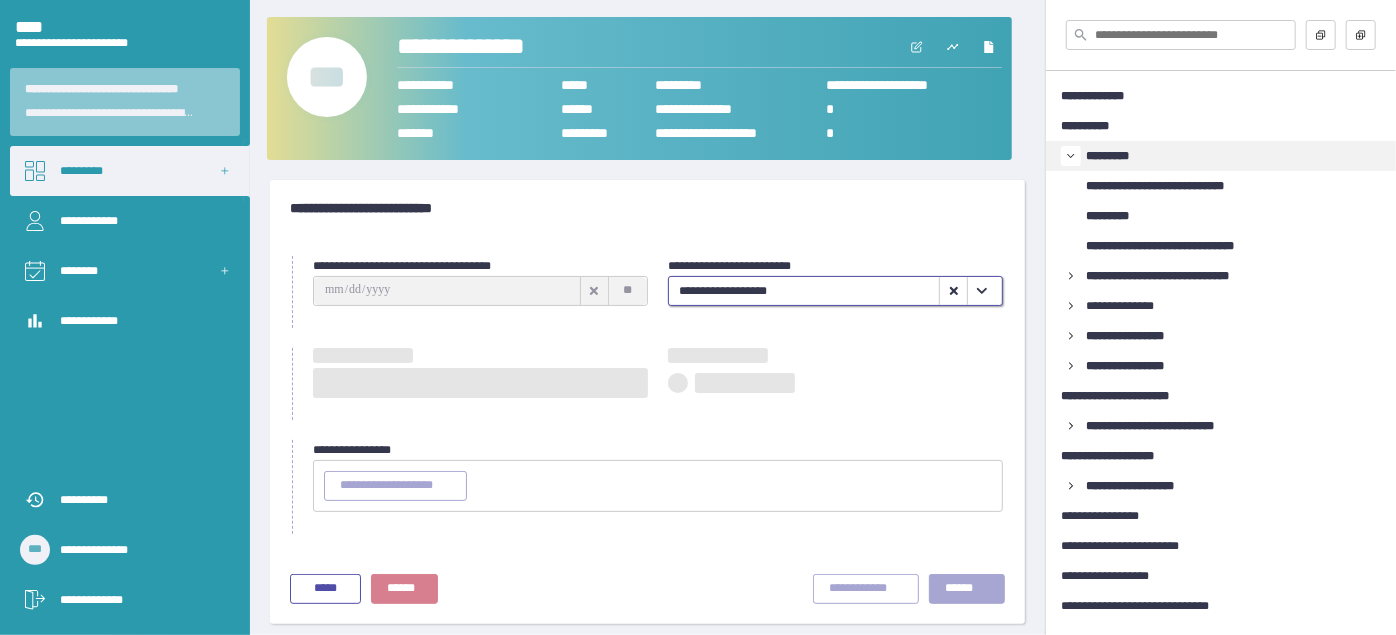 type on "**********" 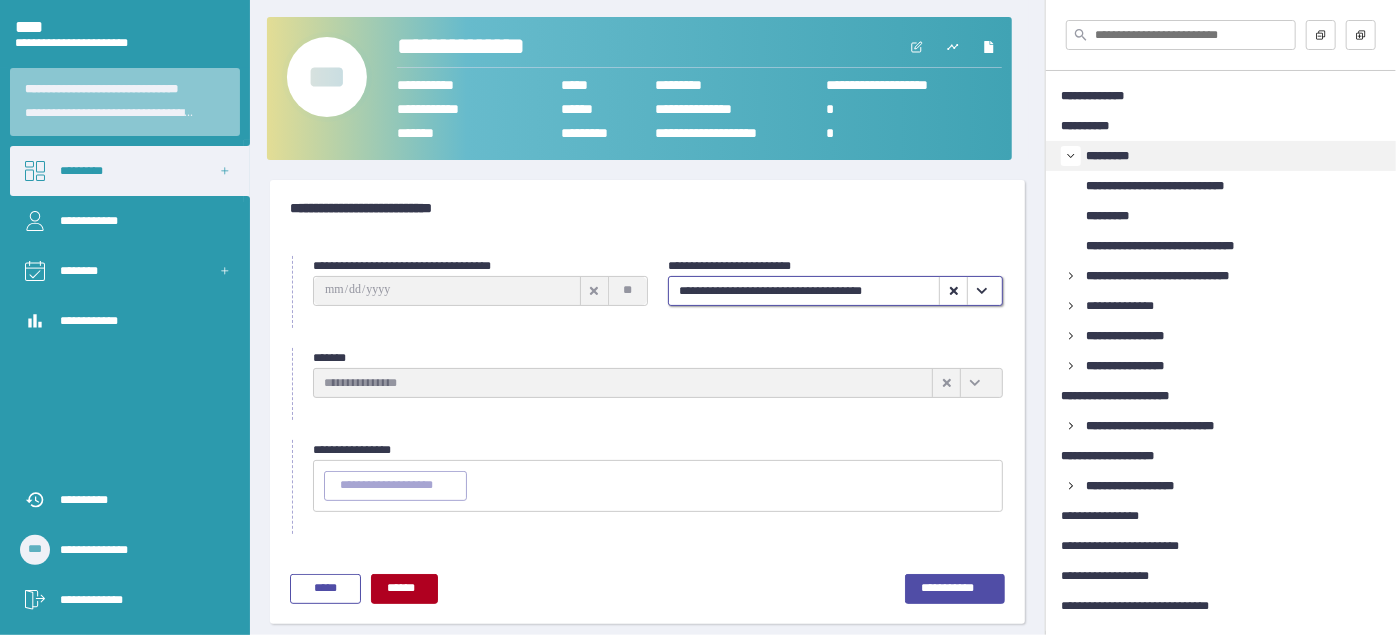 drag, startPoint x: 969, startPoint y: 286, endPoint x: 949, endPoint y: 305, distance: 27.58623 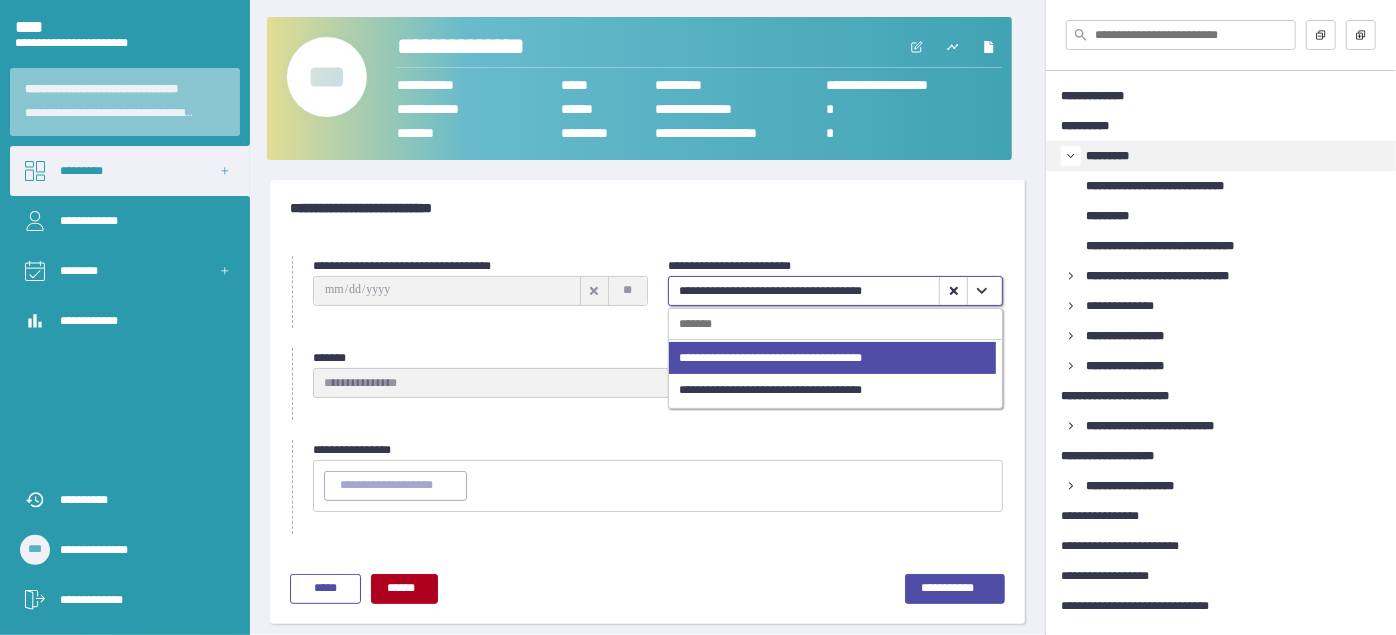 click on "**********" at bounding box center (832, 390) 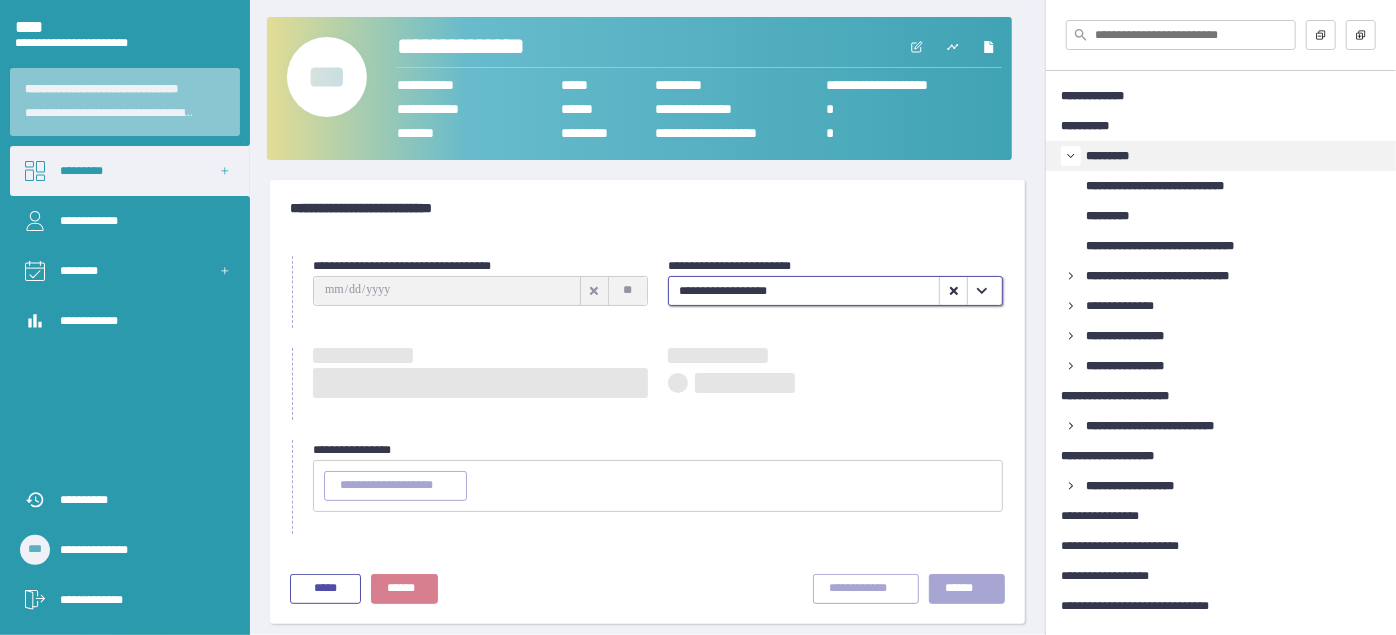 type on "**********" 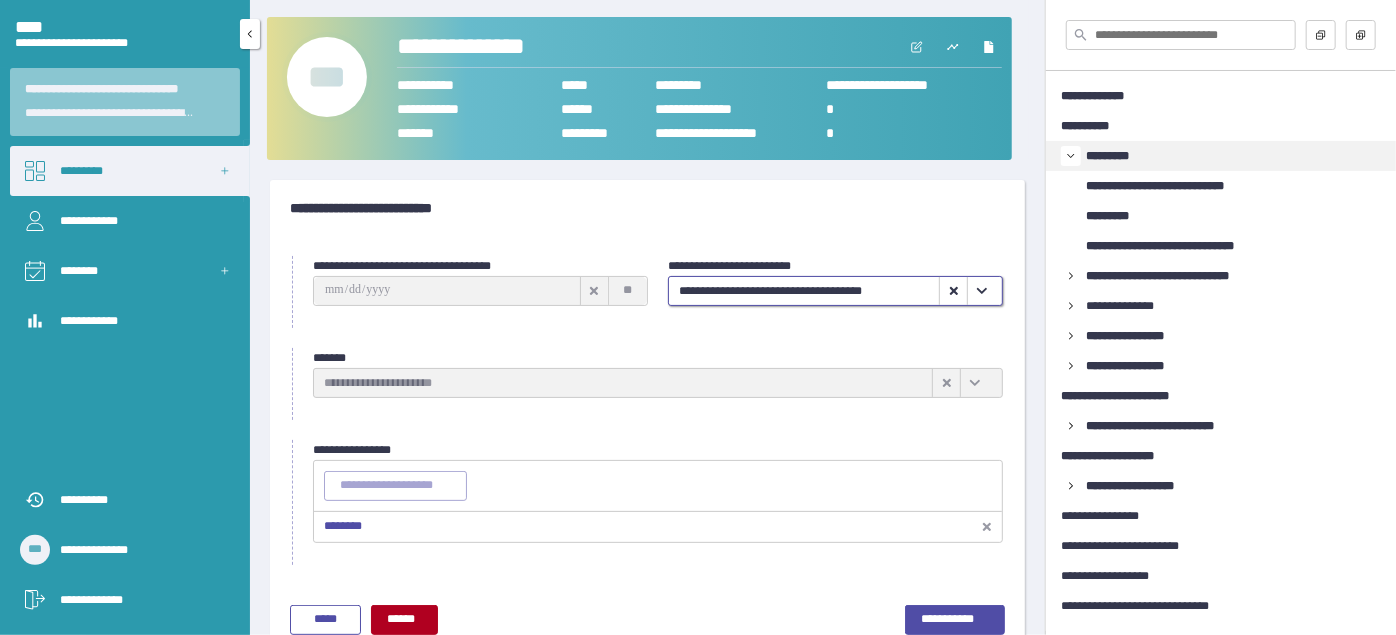 click on "**********" at bounding box center [140, 600] 